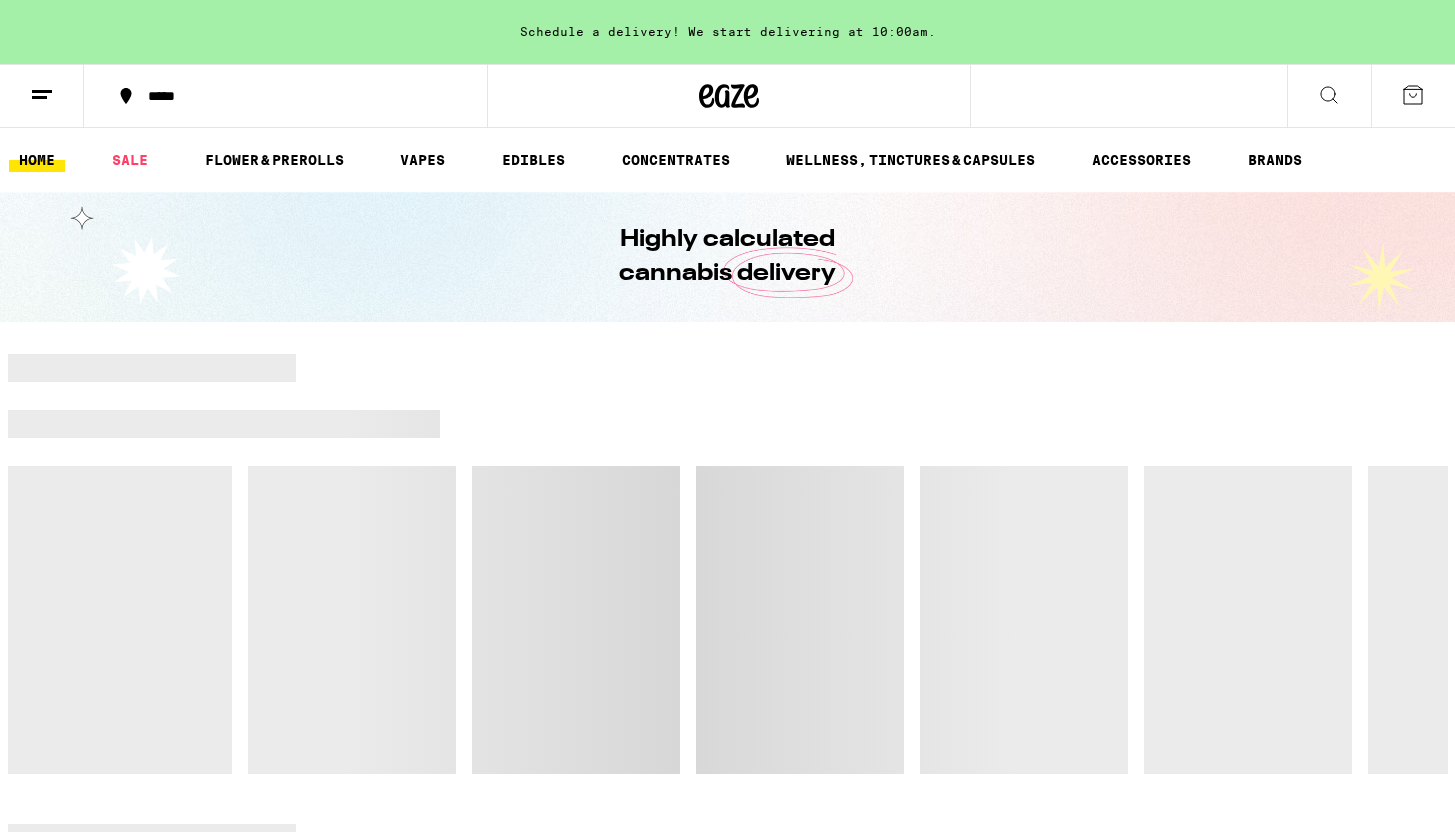 scroll, scrollTop: 0, scrollLeft: 0, axis: both 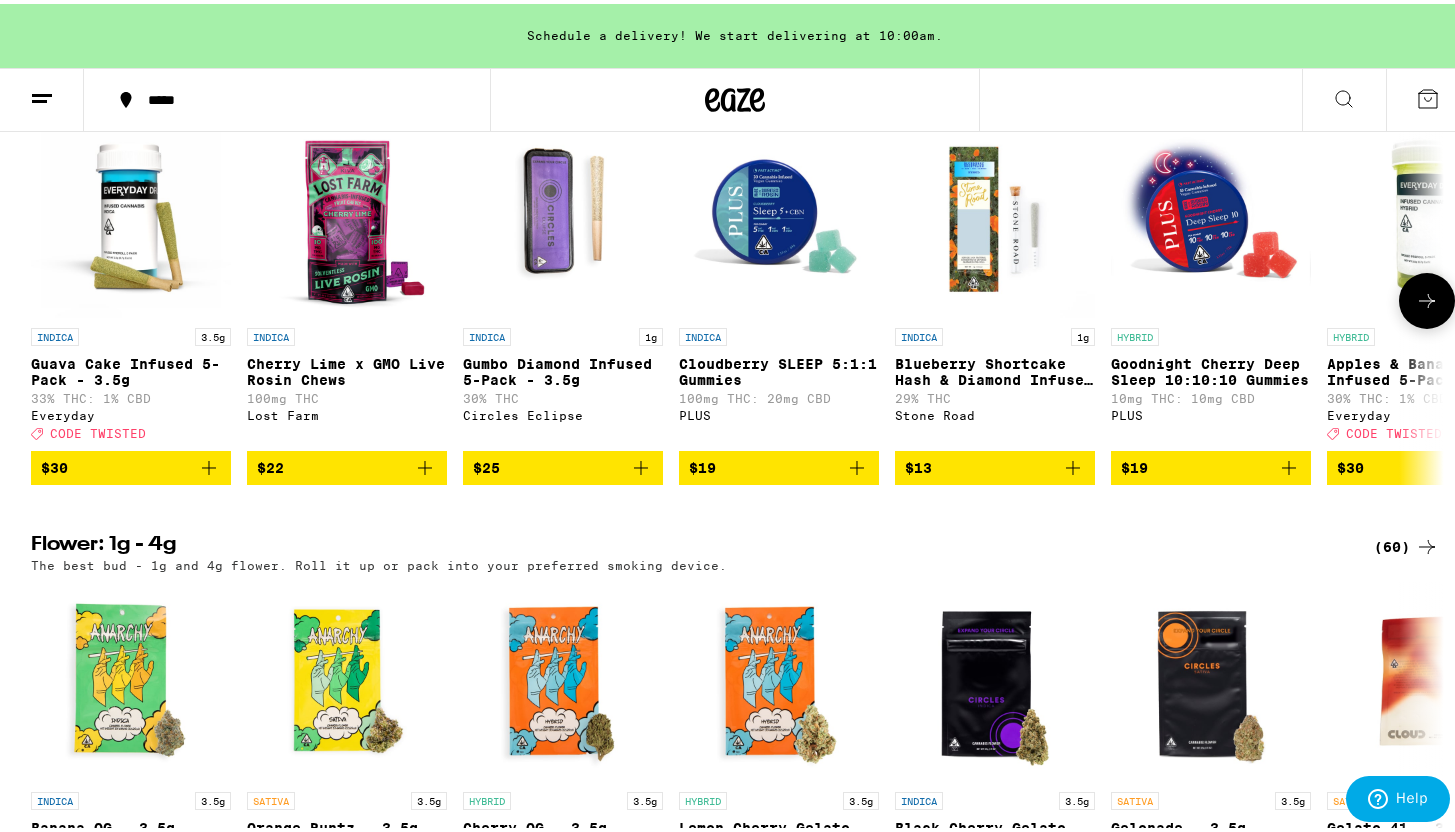 click at bounding box center [1427, 297] 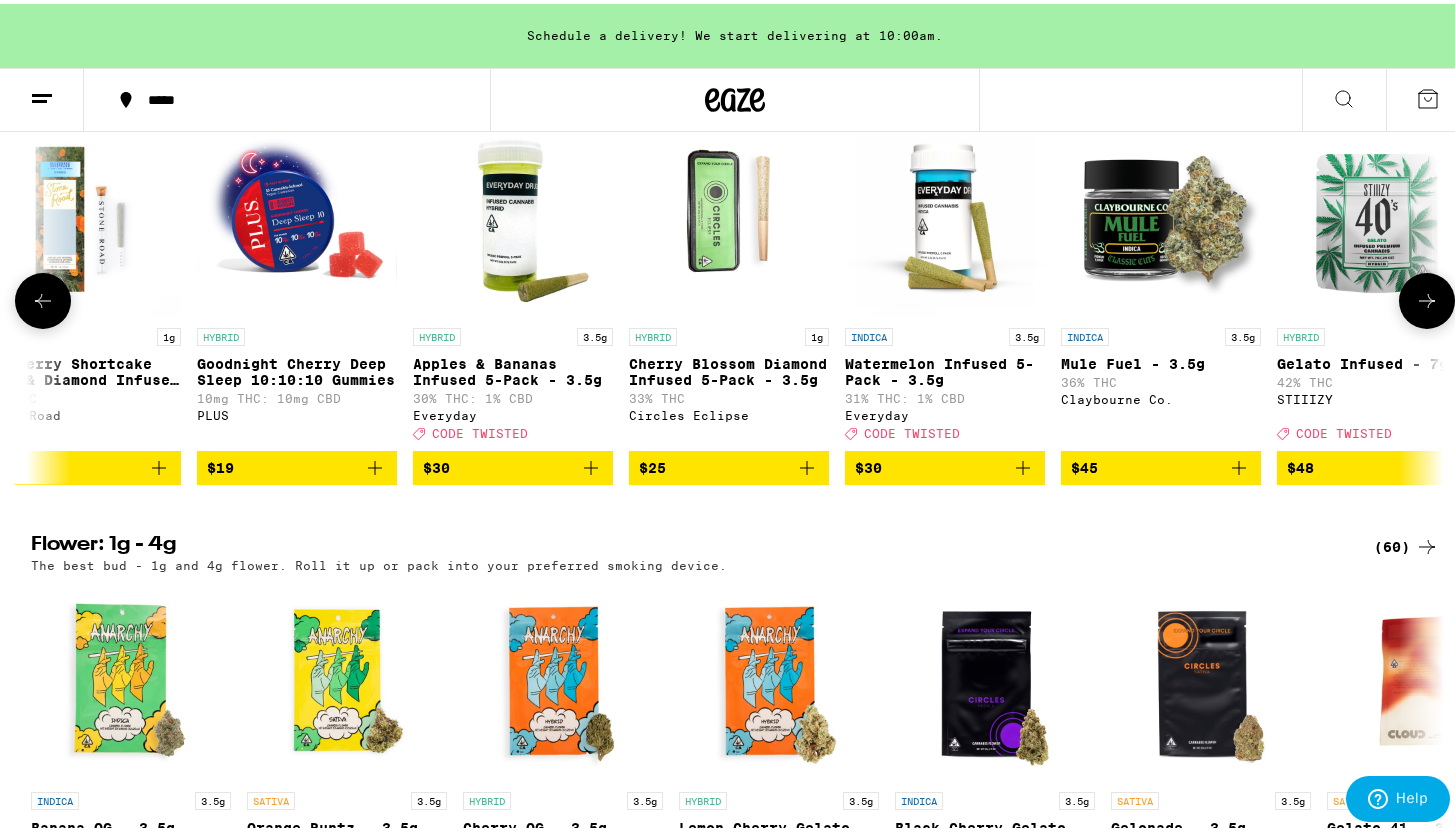 scroll, scrollTop: 0, scrollLeft: 1190, axis: horizontal 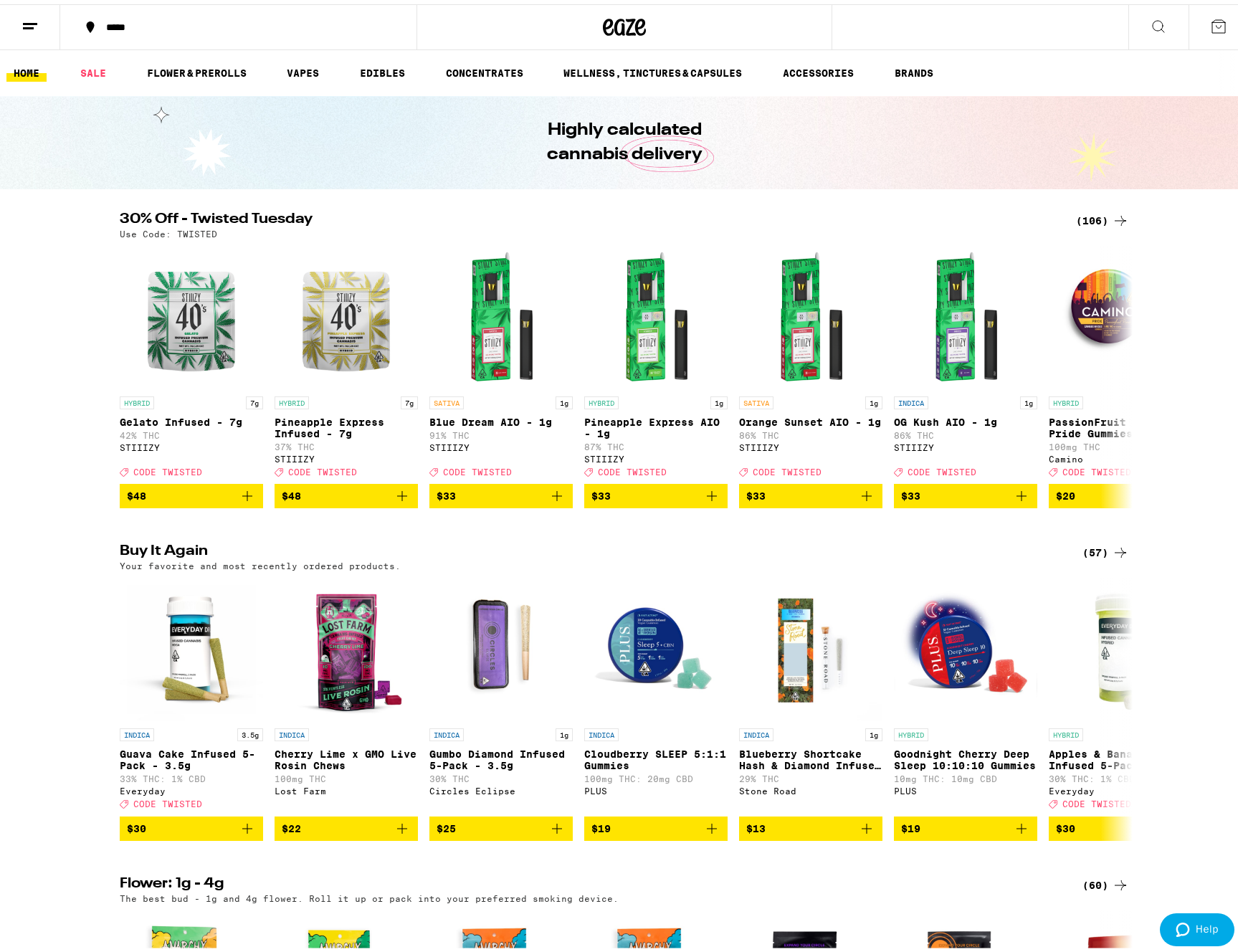 click 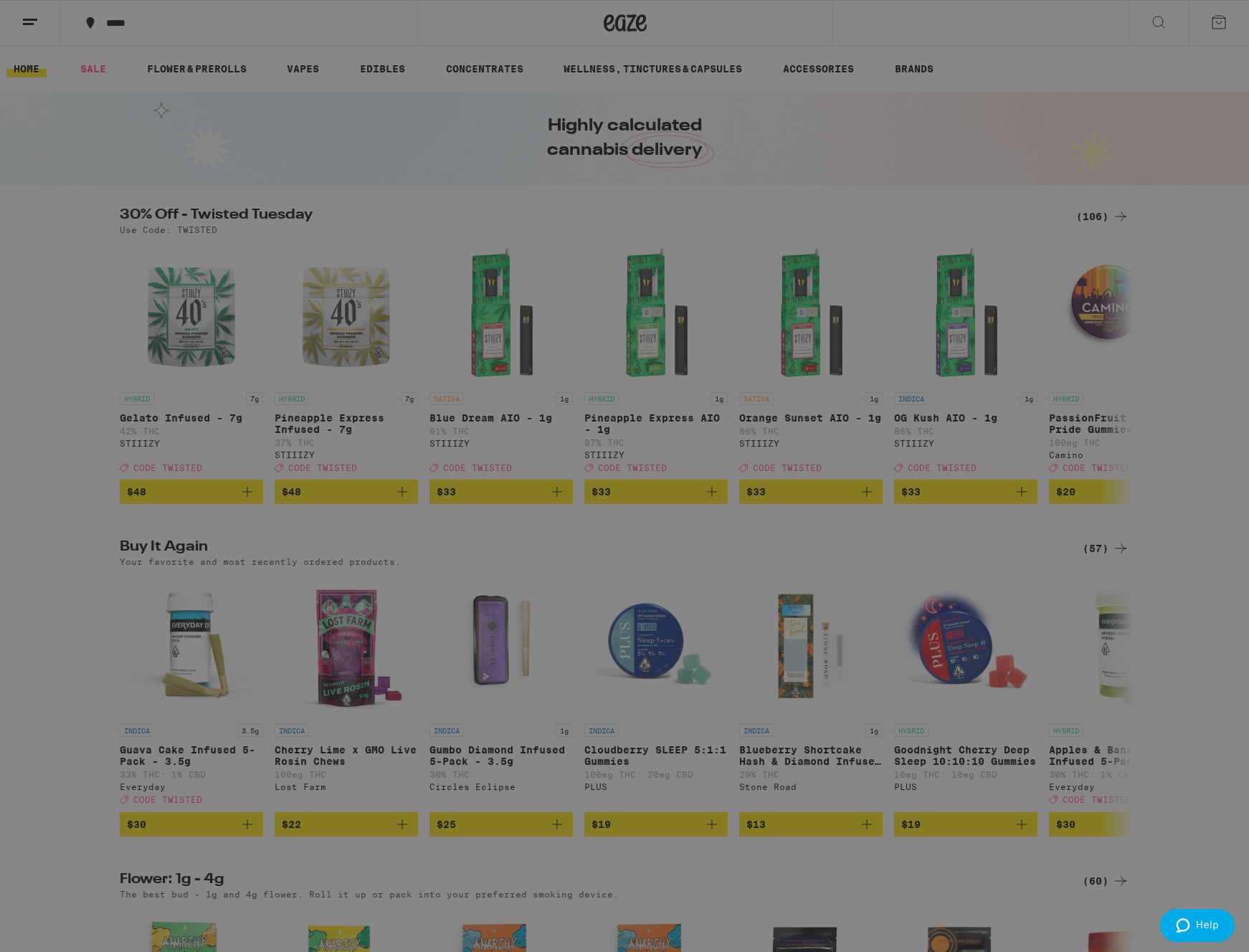 click on "Account" at bounding box center [199, 463] 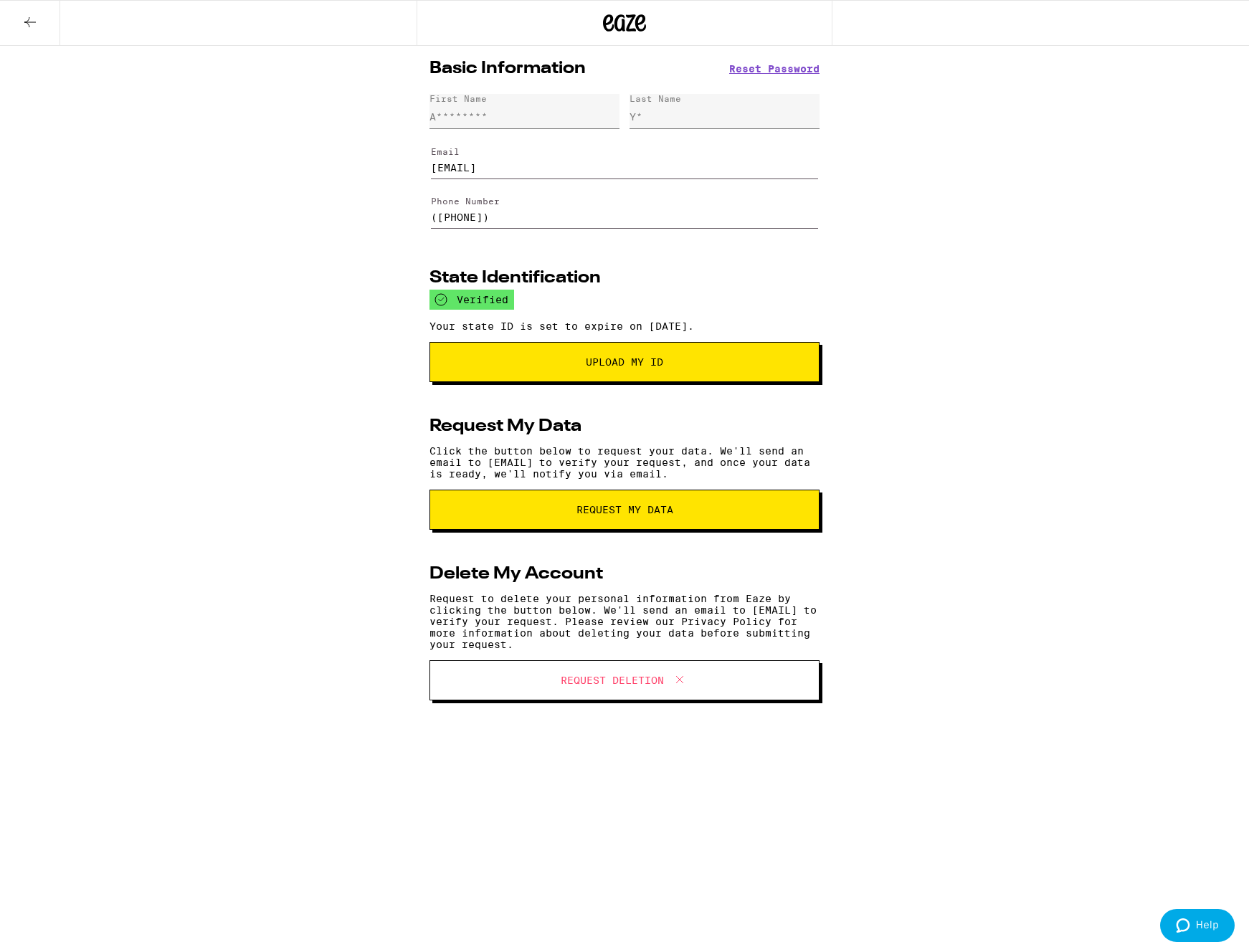 click at bounding box center [30, 23] 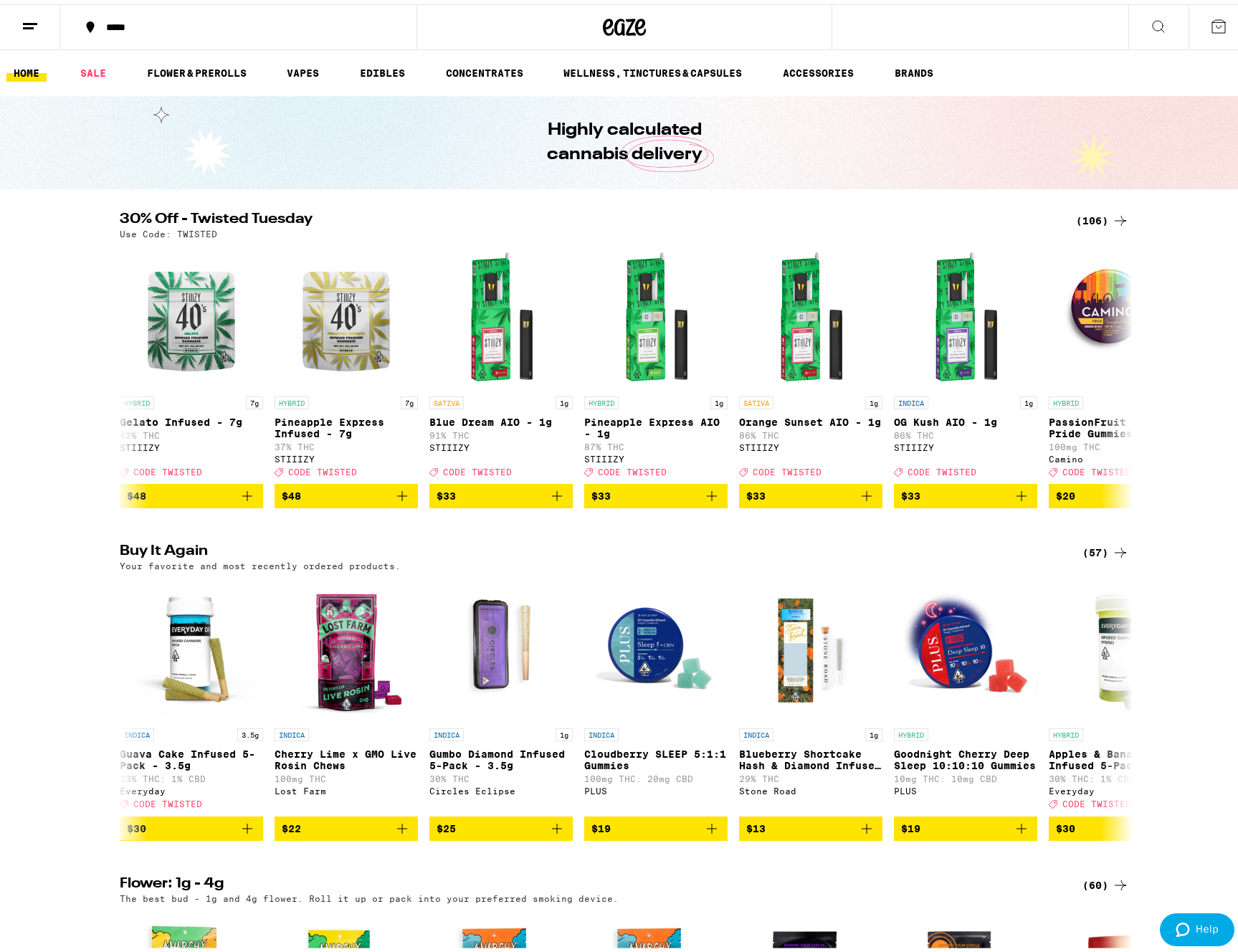 click on "*****" at bounding box center (245, 23) 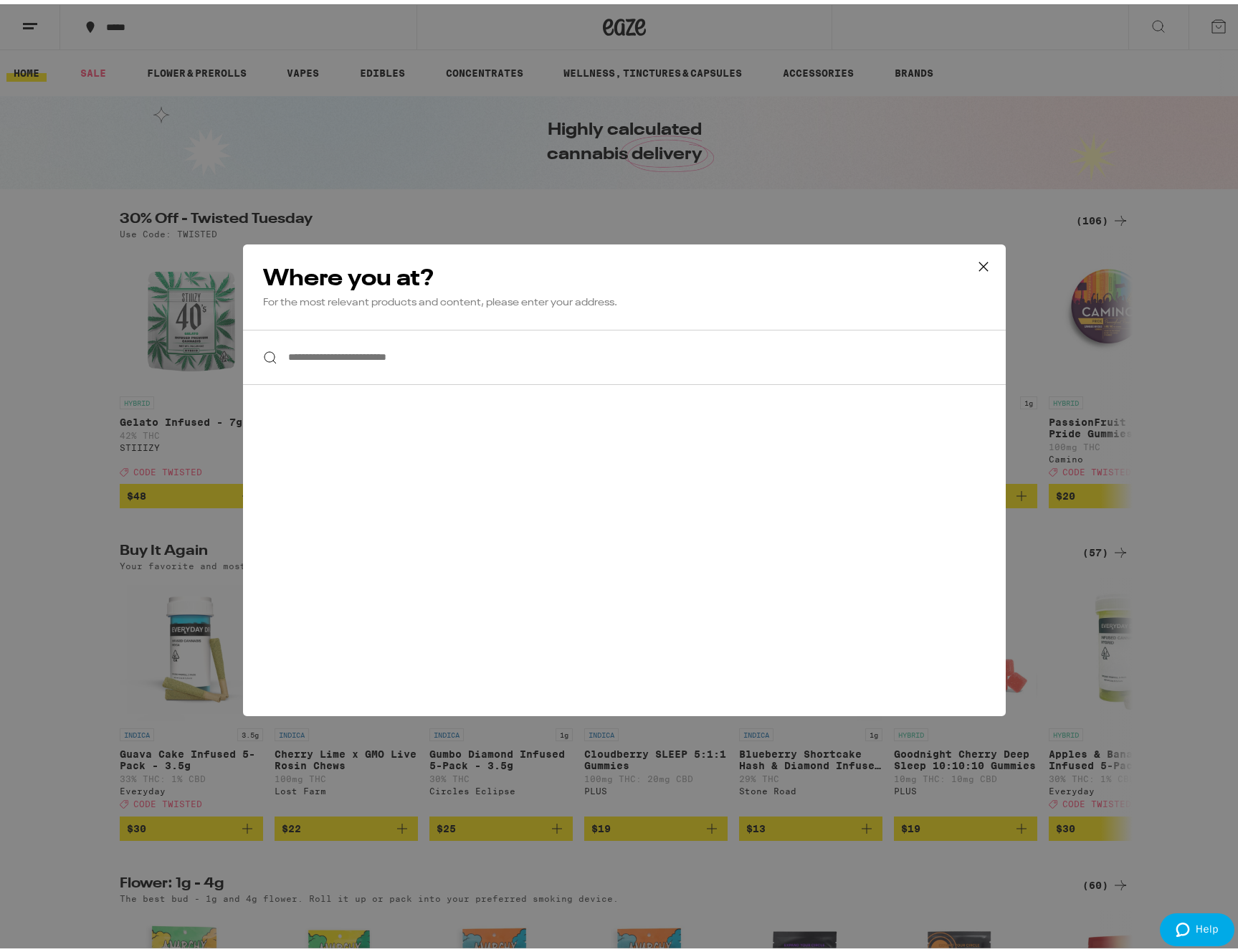 scroll, scrollTop: 0, scrollLeft: 0, axis: both 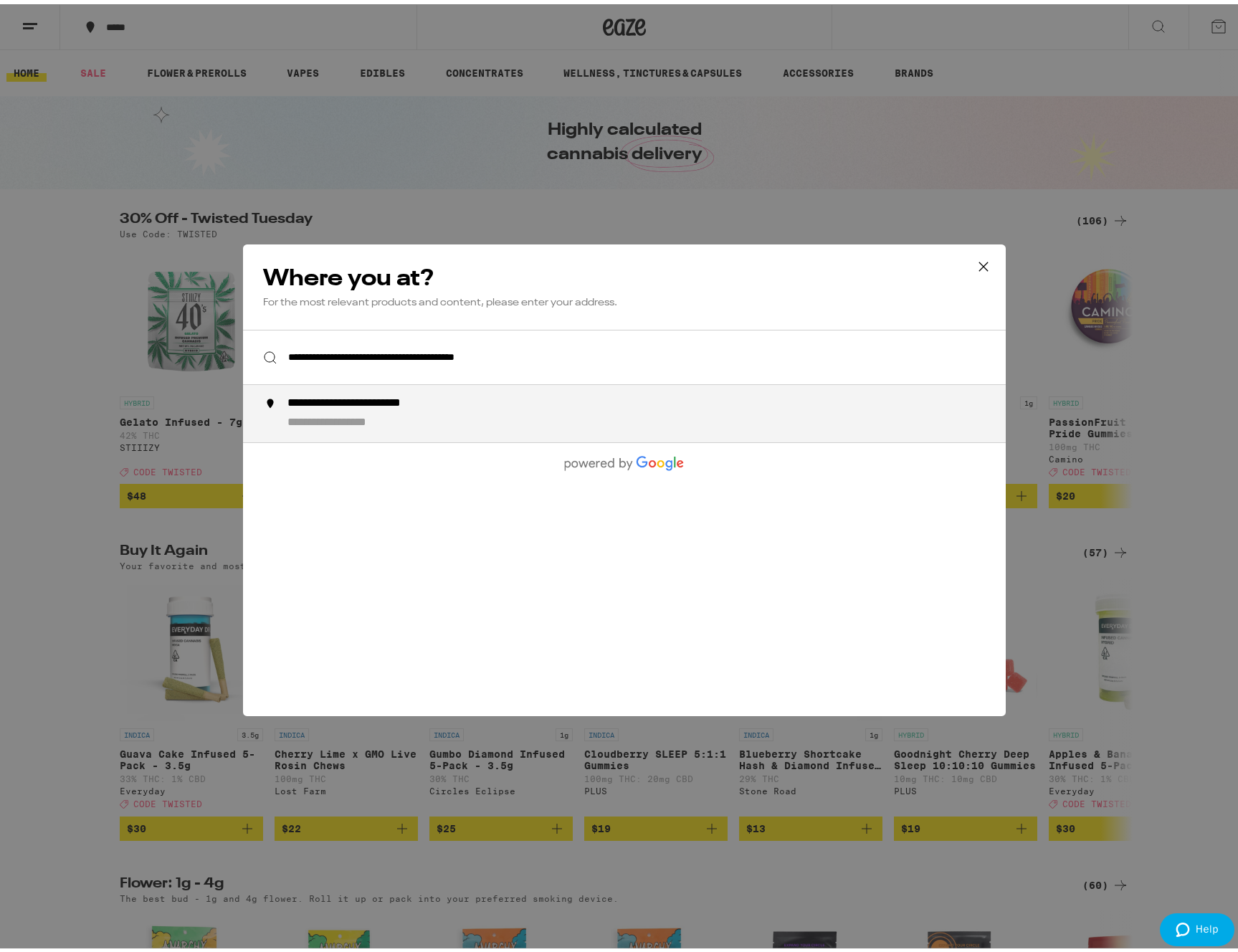 click on "**********" at bounding box center (384, 399) 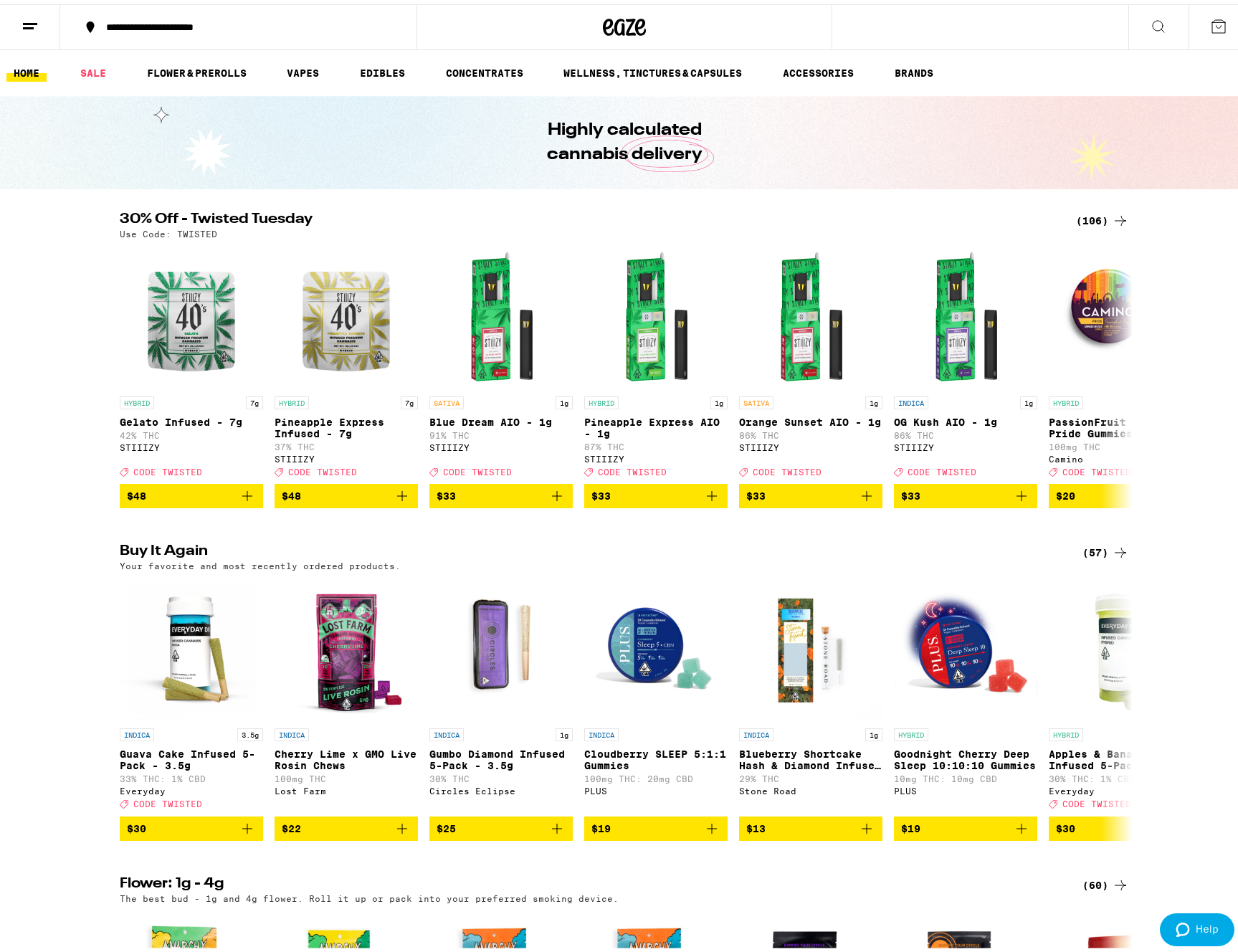 click on "(106)" at bounding box center [1103, 216] 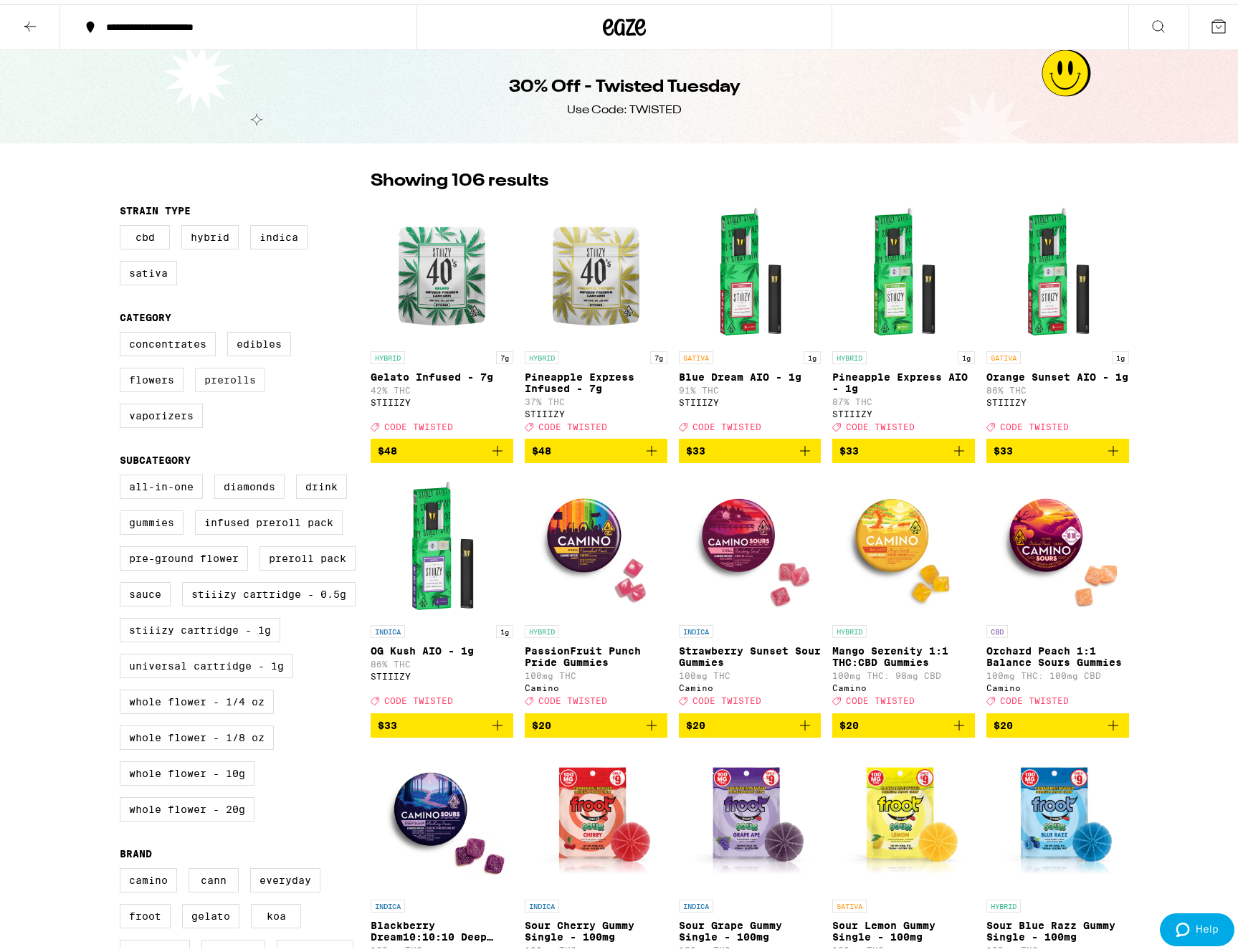 click on "Prerolls" at bounding box center (230, 376) 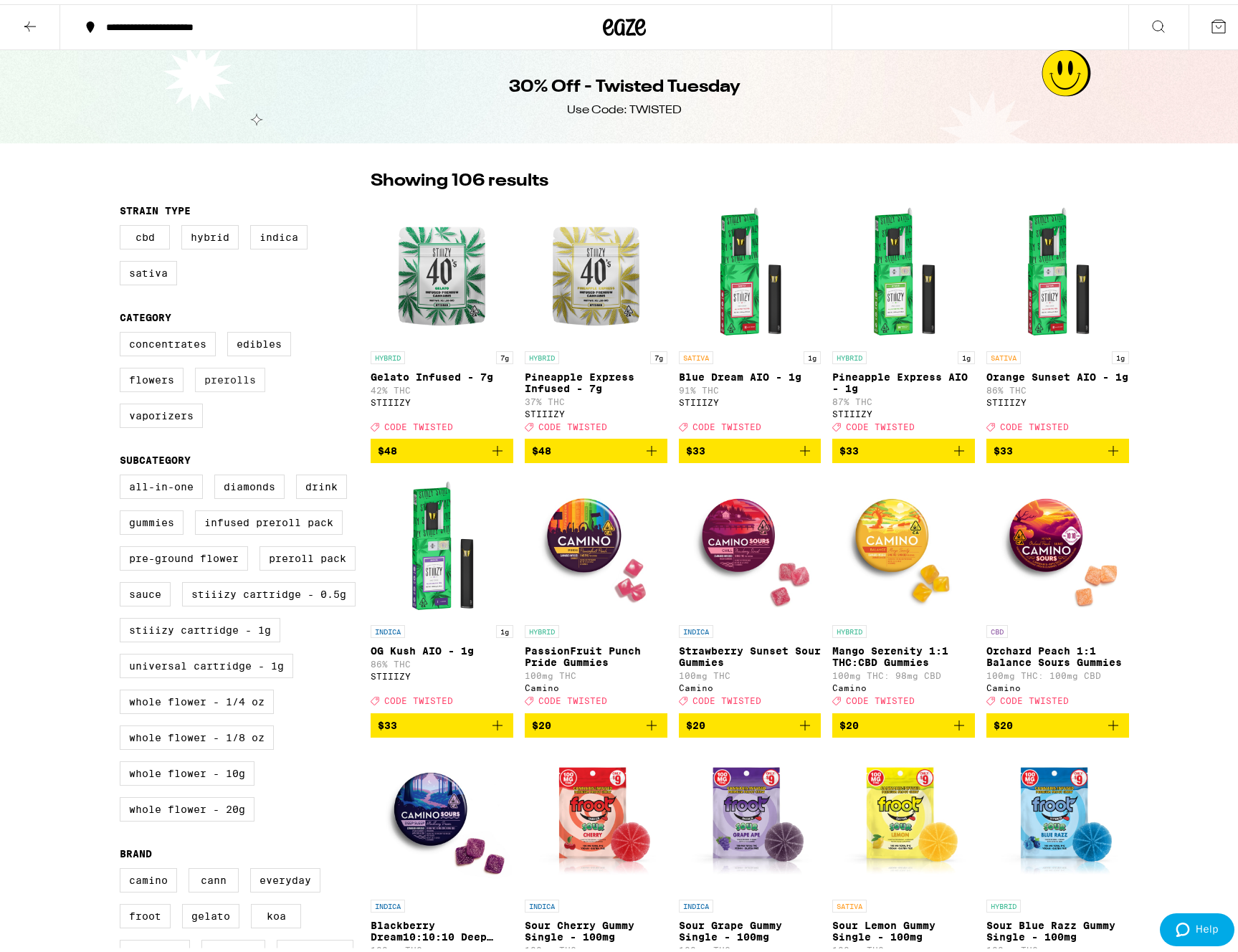 checkbox on "true" 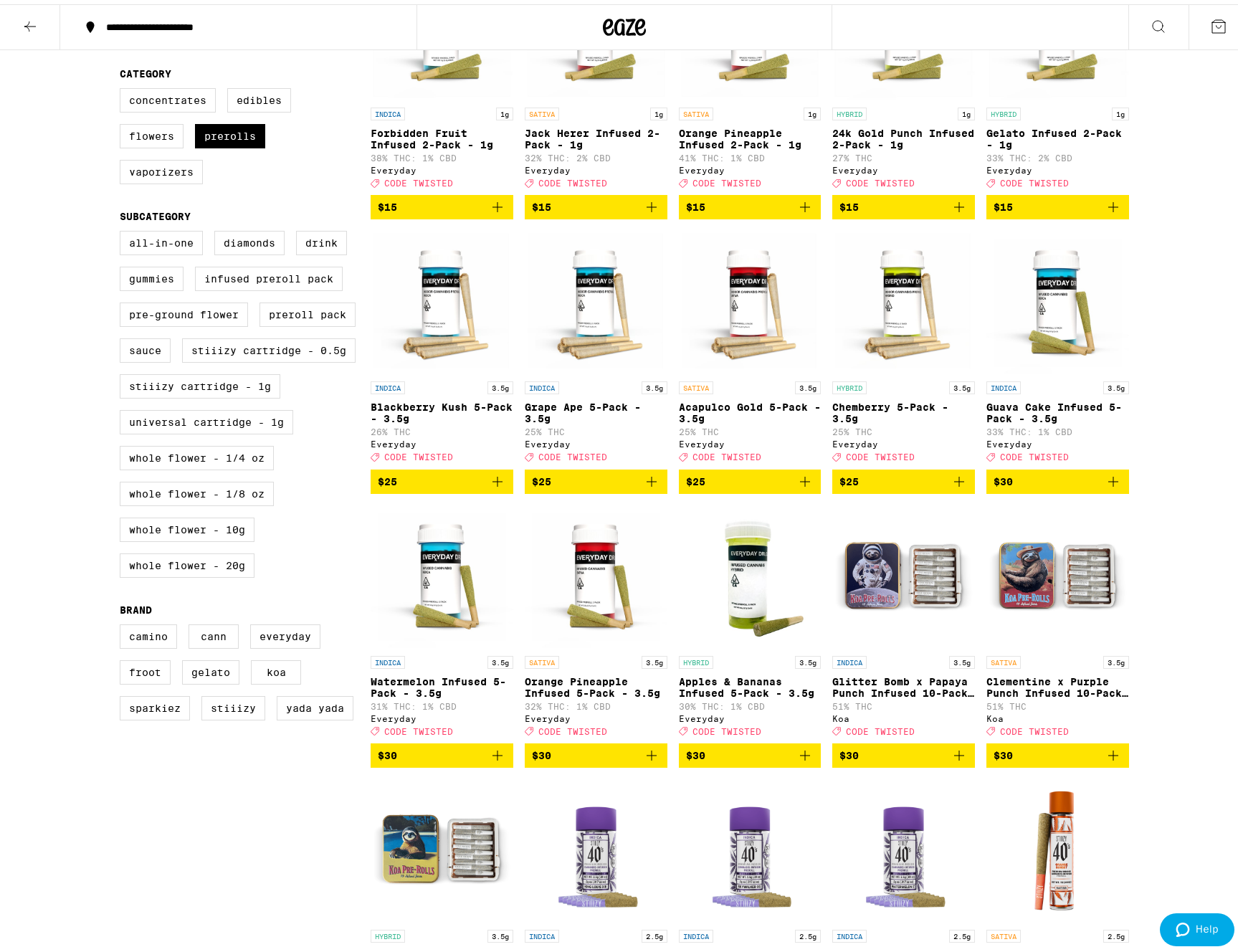 scroll, scrollTop: 257, scrollLeft: 0, axis: vertical 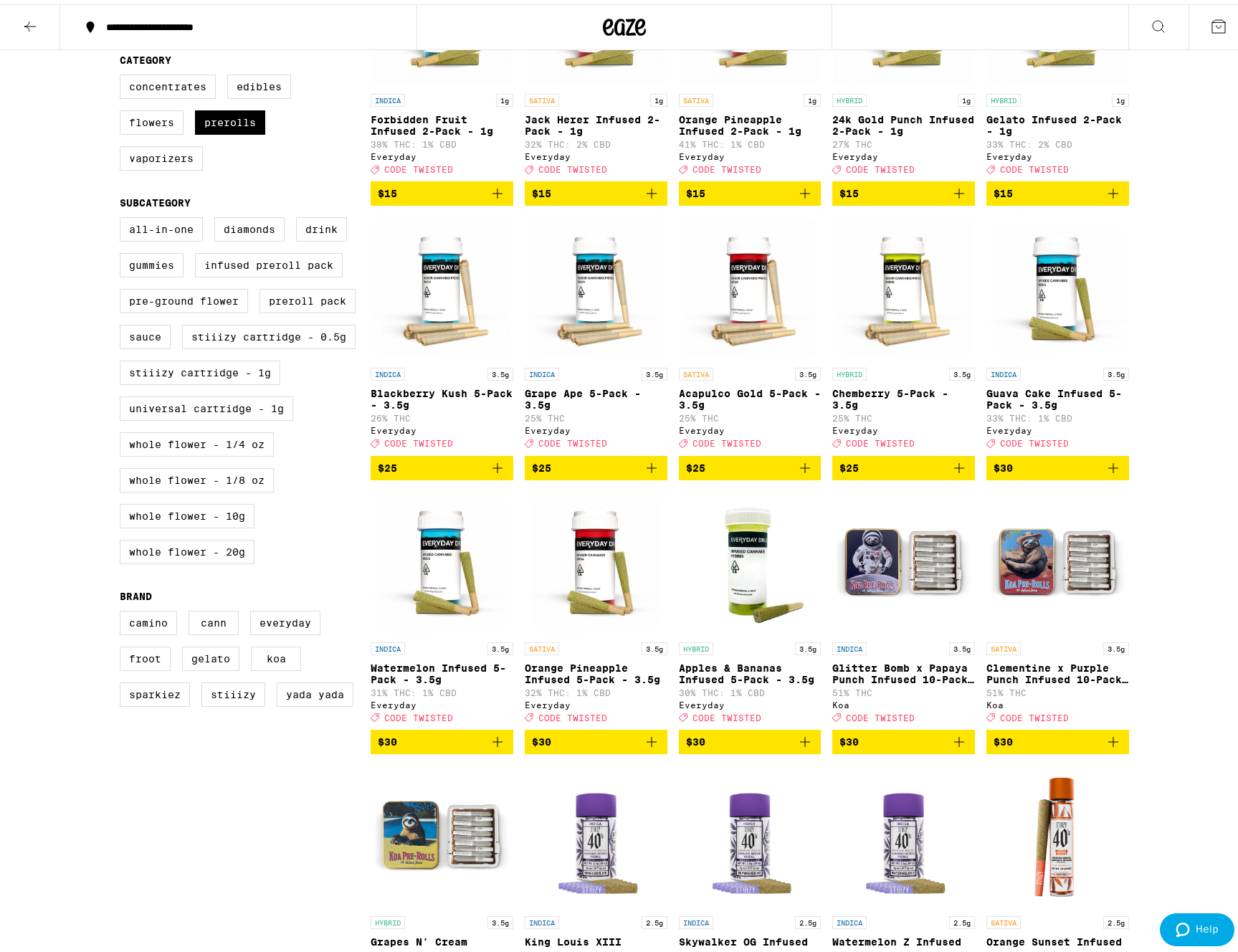 click 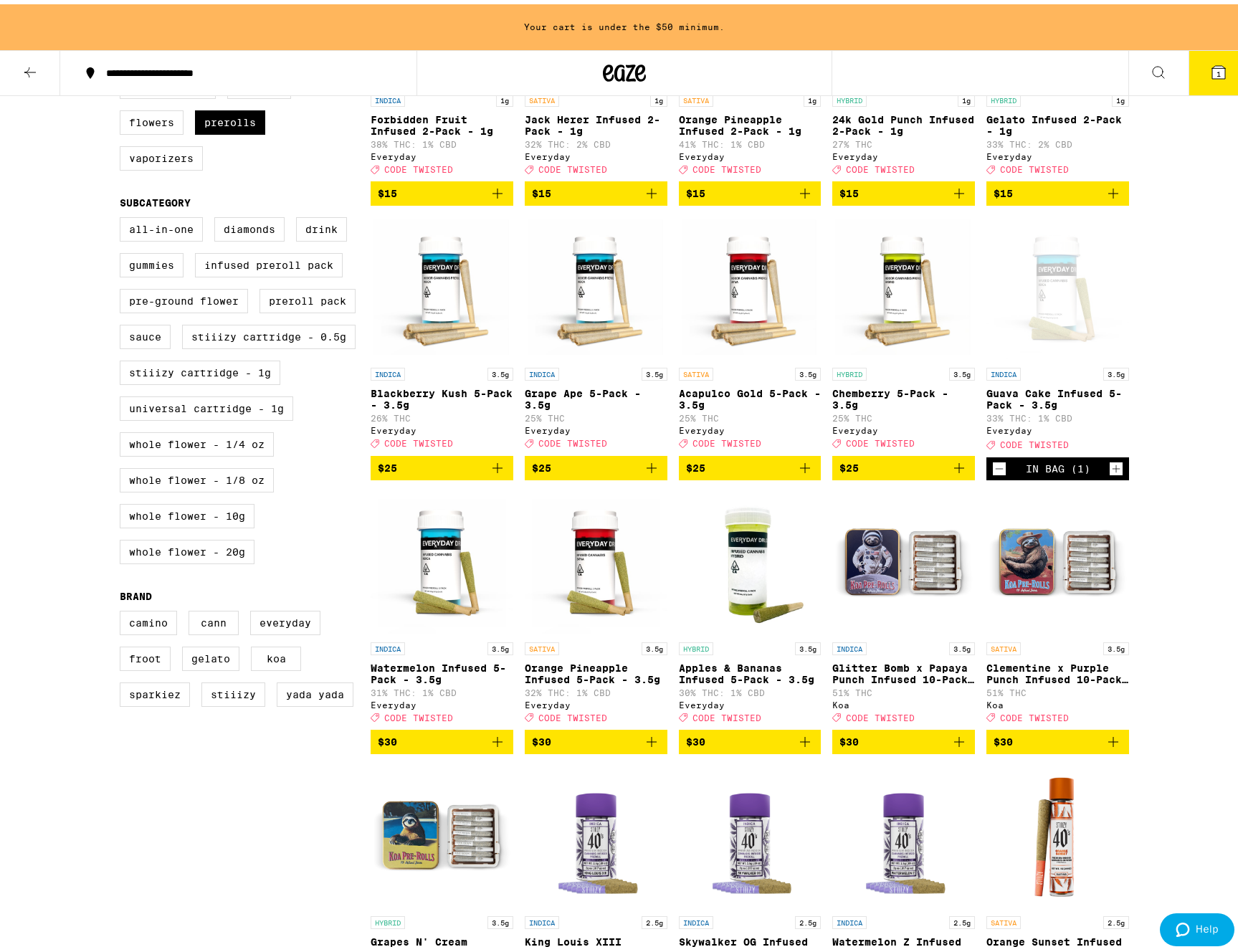scroll, scrollTop: 425, scrollLeft: 0, axis: vertical 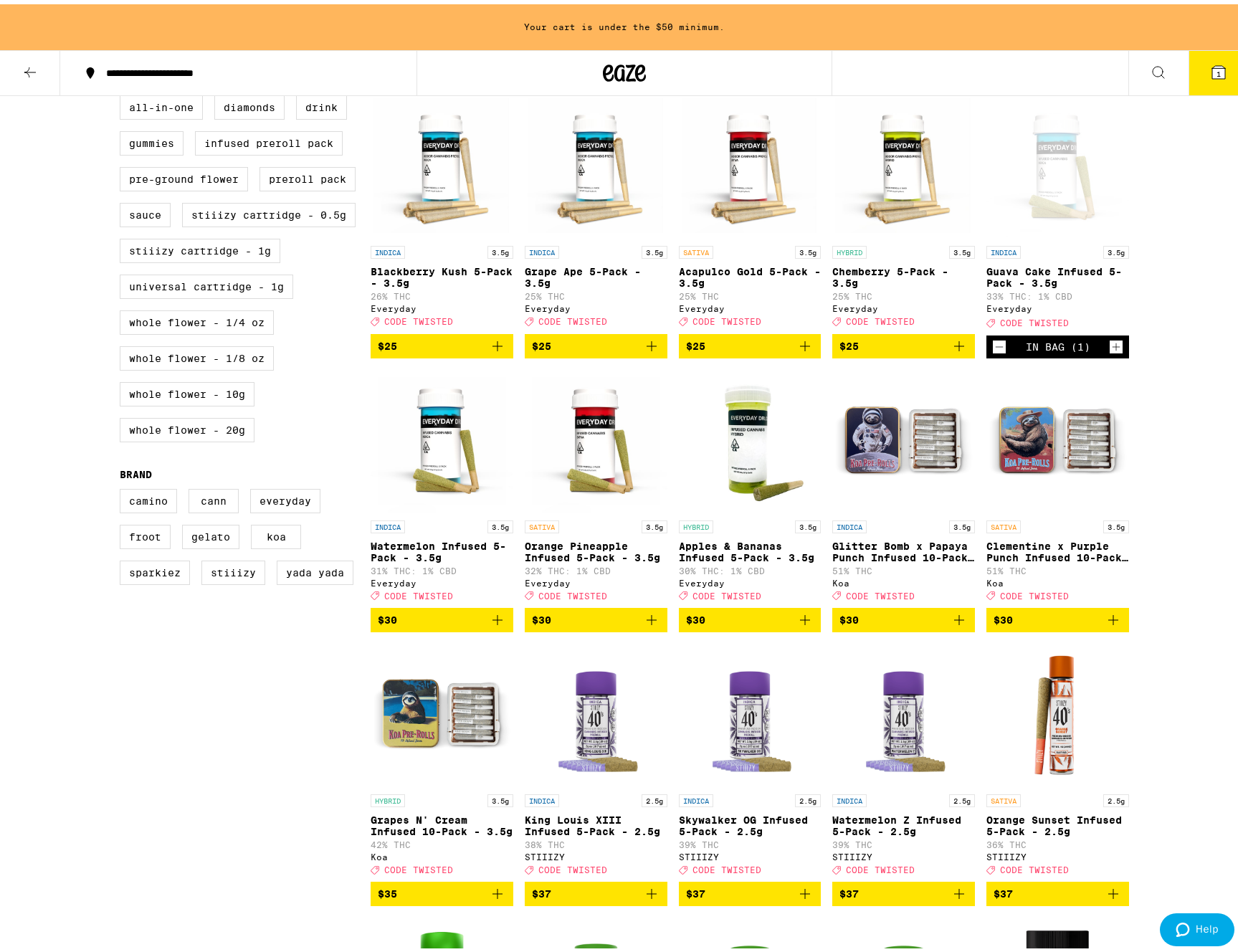 click on "$30" at bounding box center [442, 616] 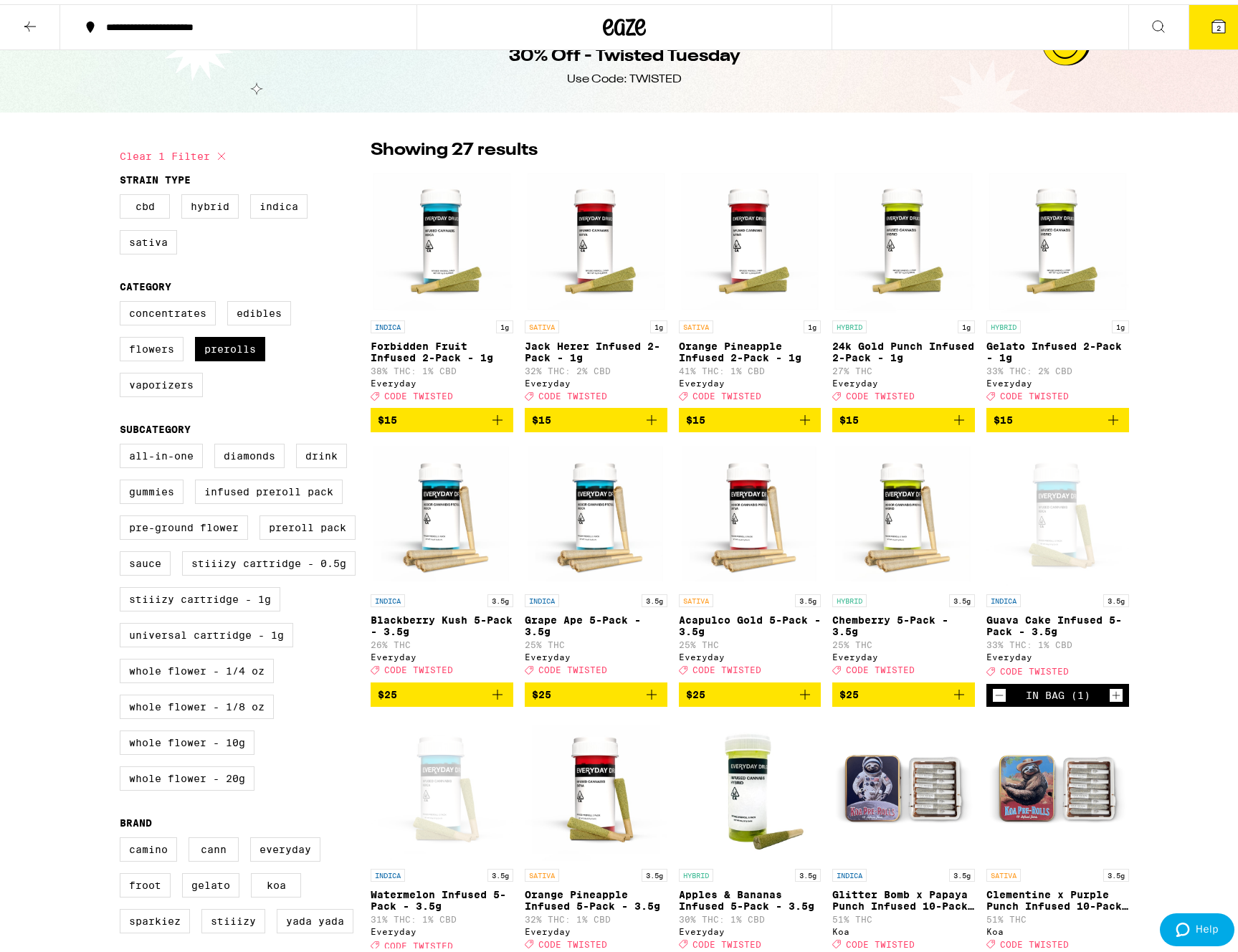 scroll, scrollTop: 25, scrollLeft: 0, axis: vertical 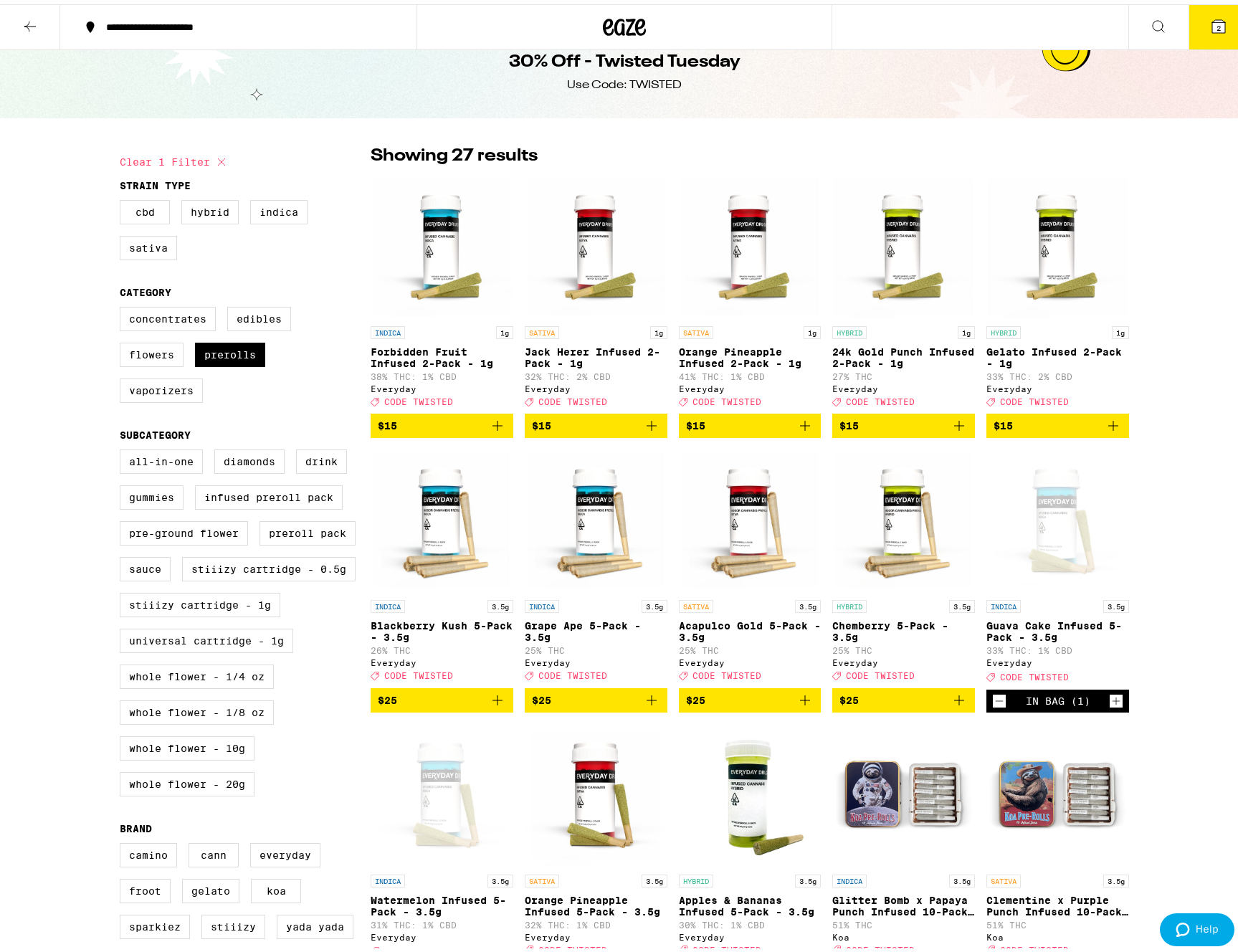 click 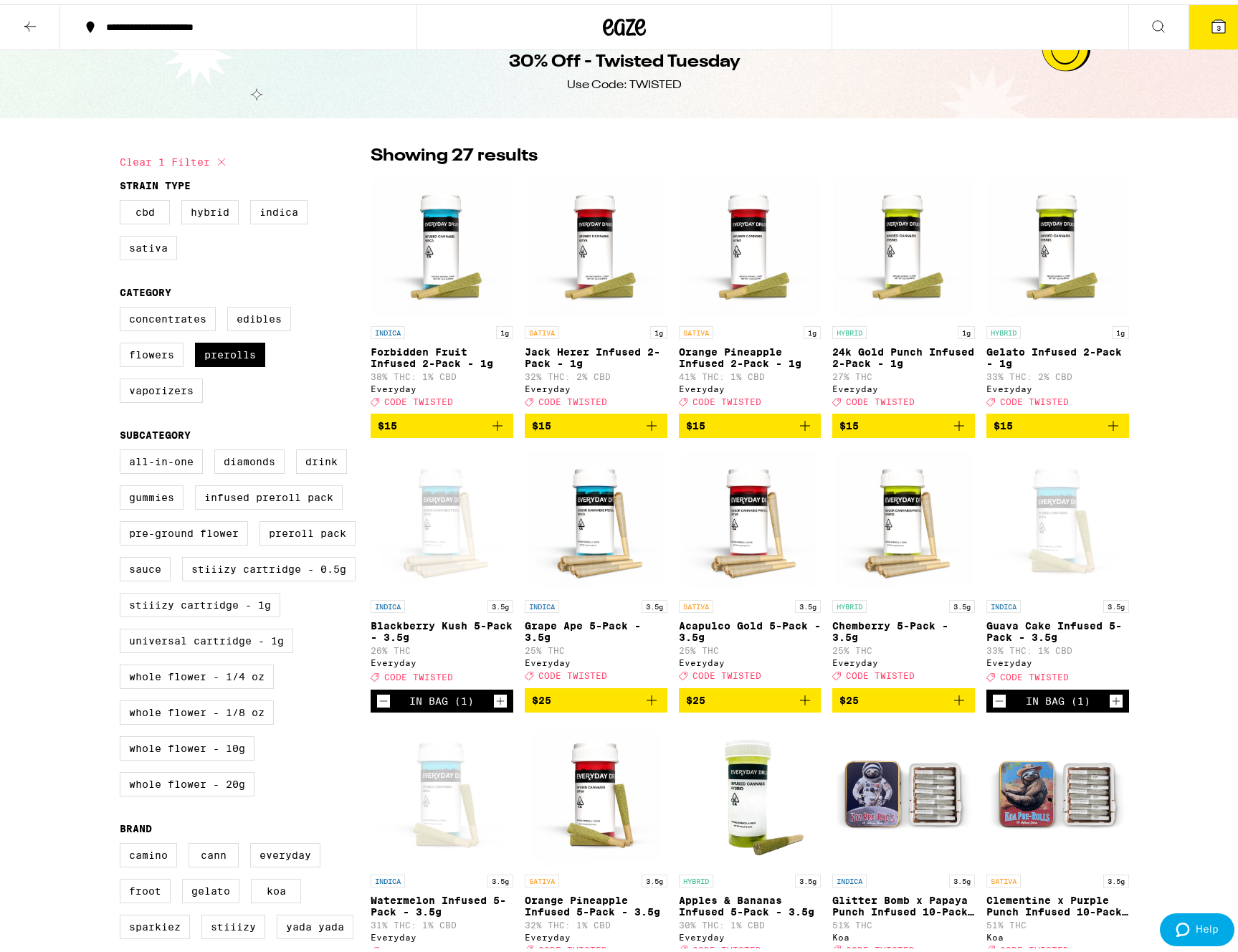 click on "3" at bounding box center [1219, 23] 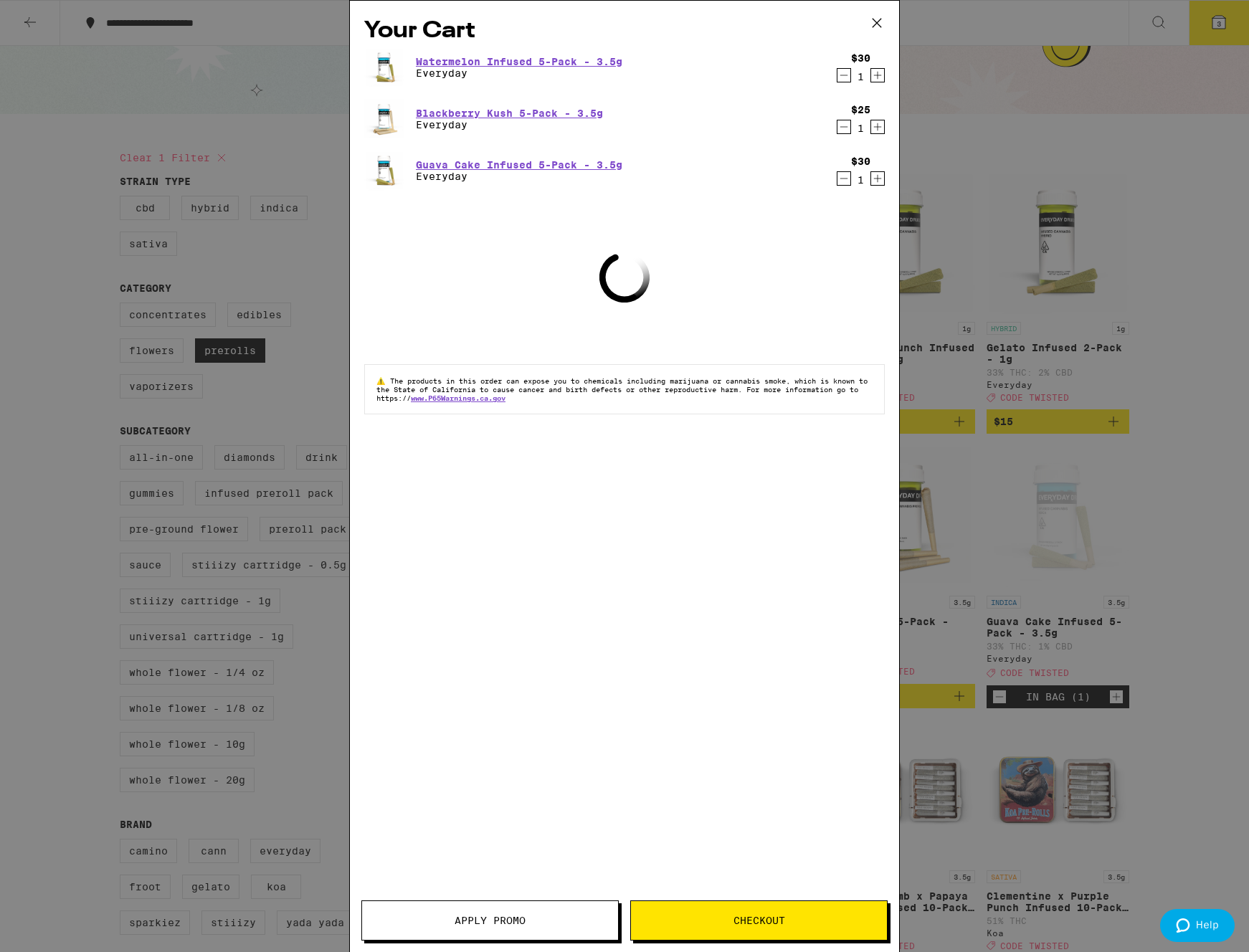click on "Apply Promo" at bounding box center (490, 920) 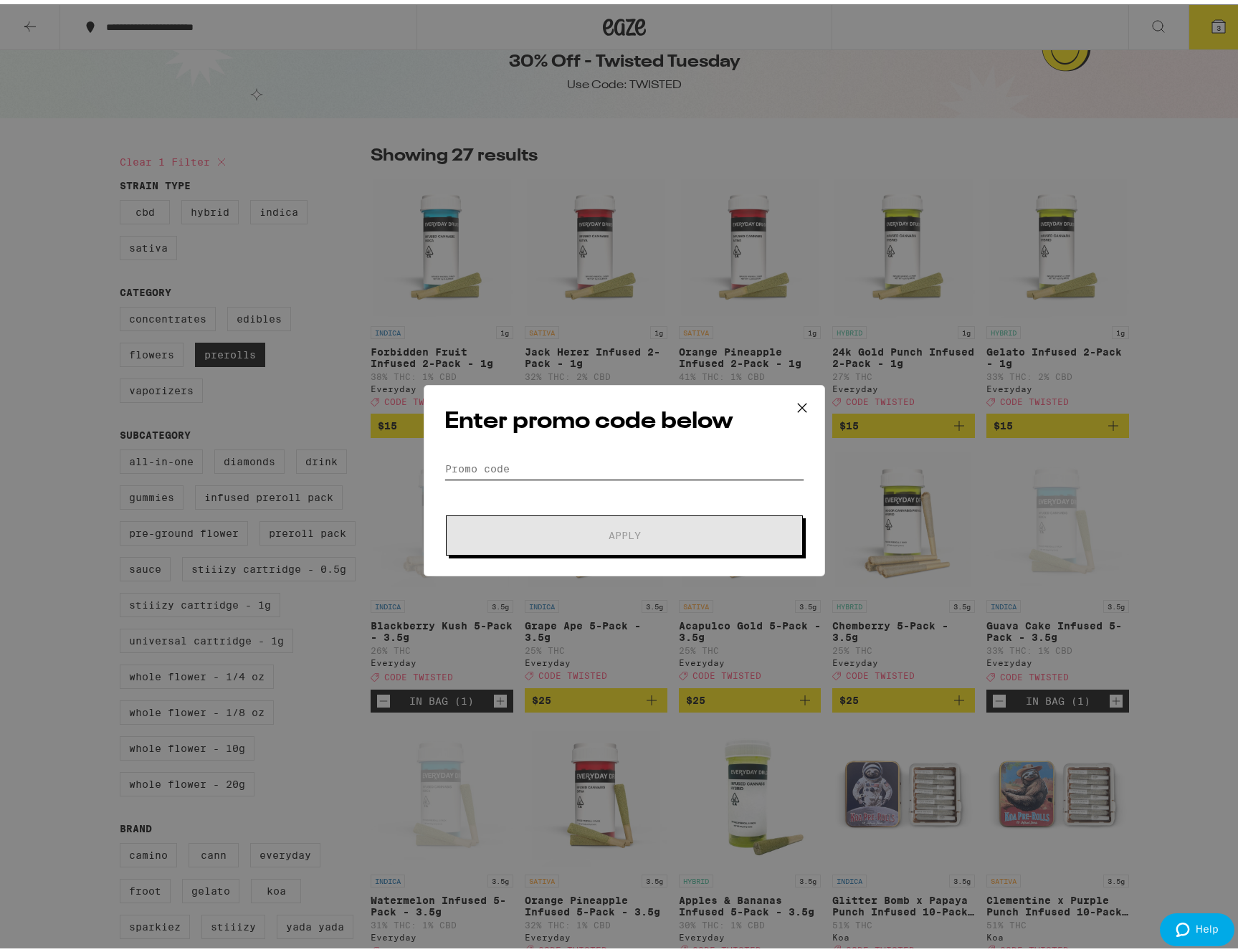 click on "Promo Code" at bounding box center [624, 465] 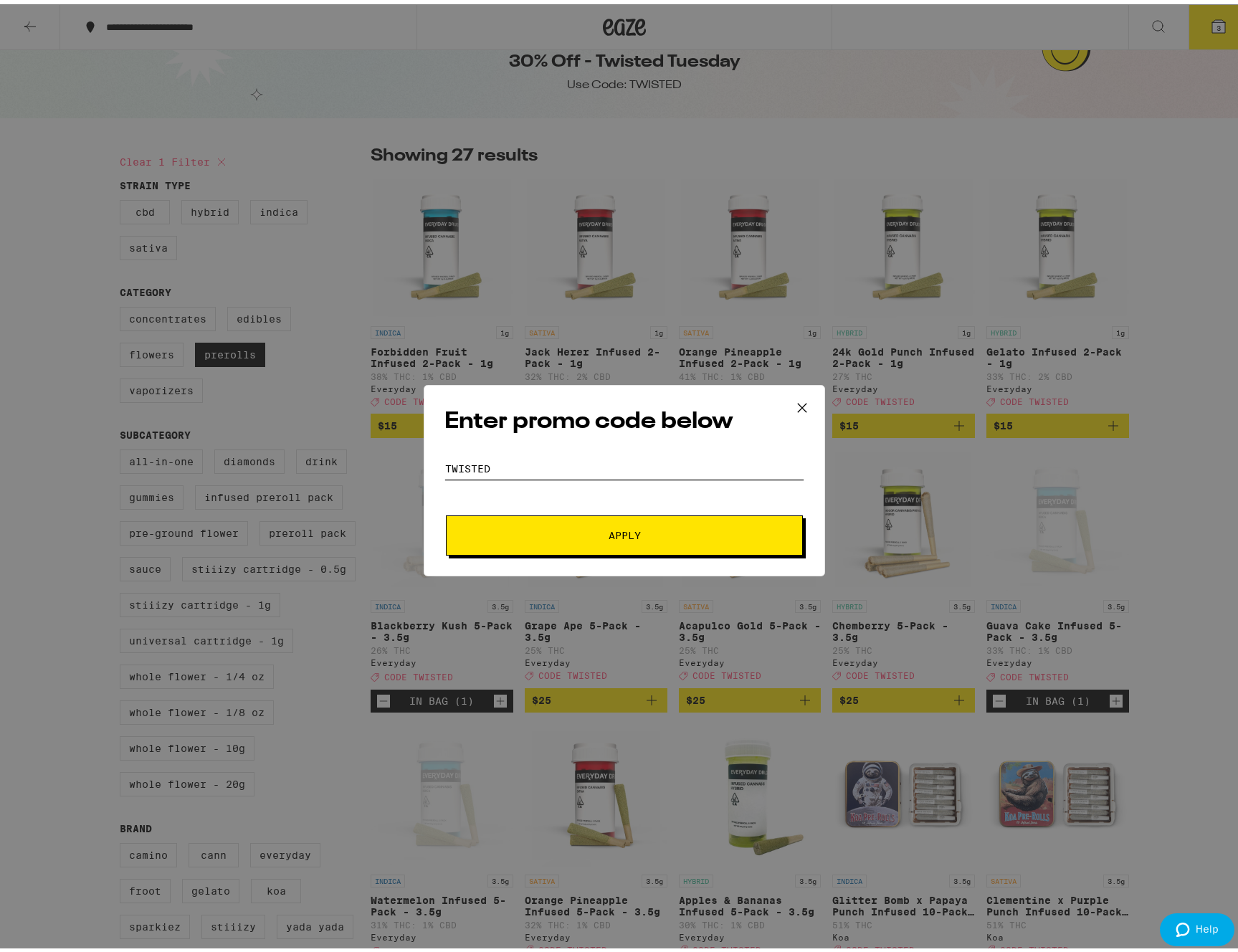 type on "twisted" 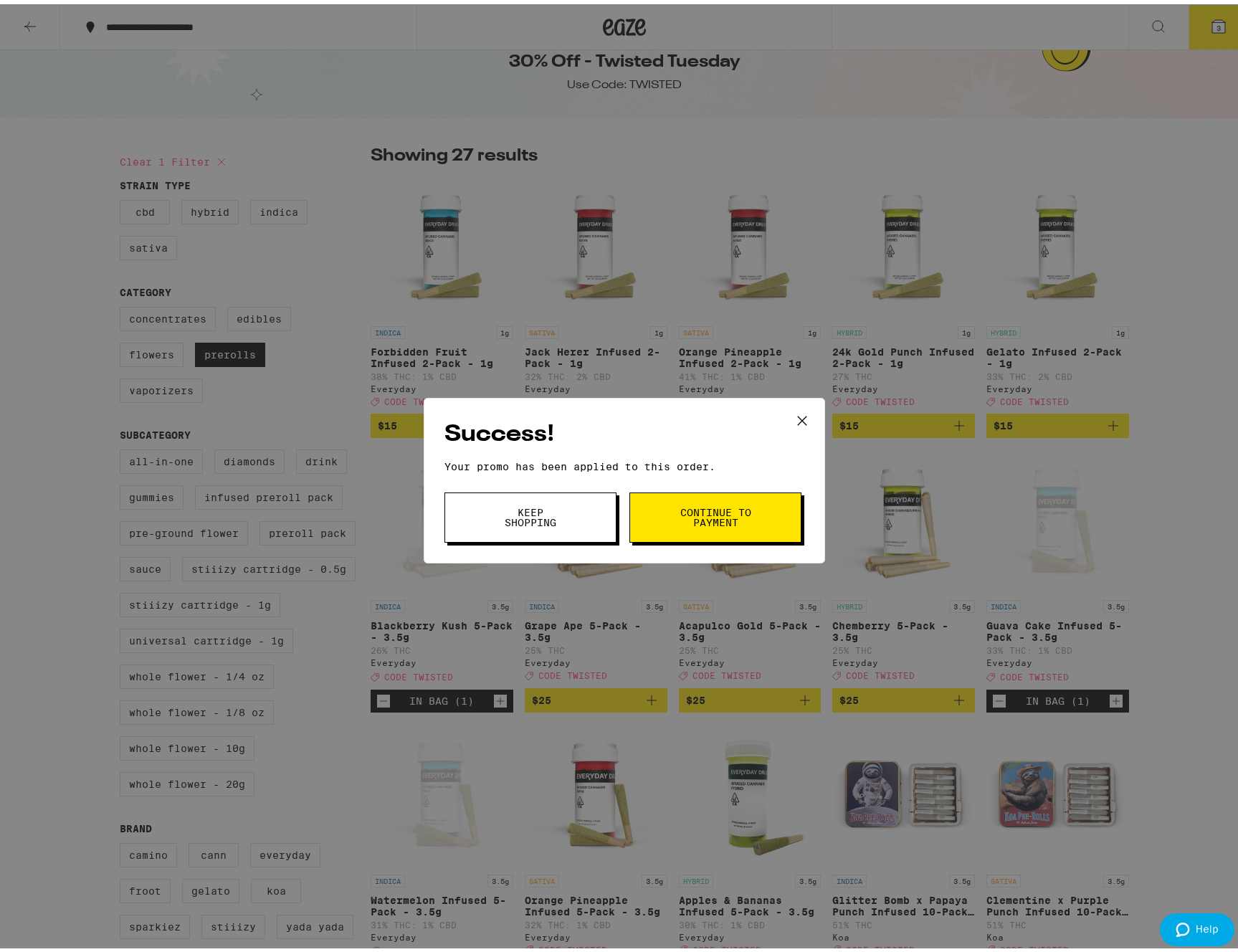 click 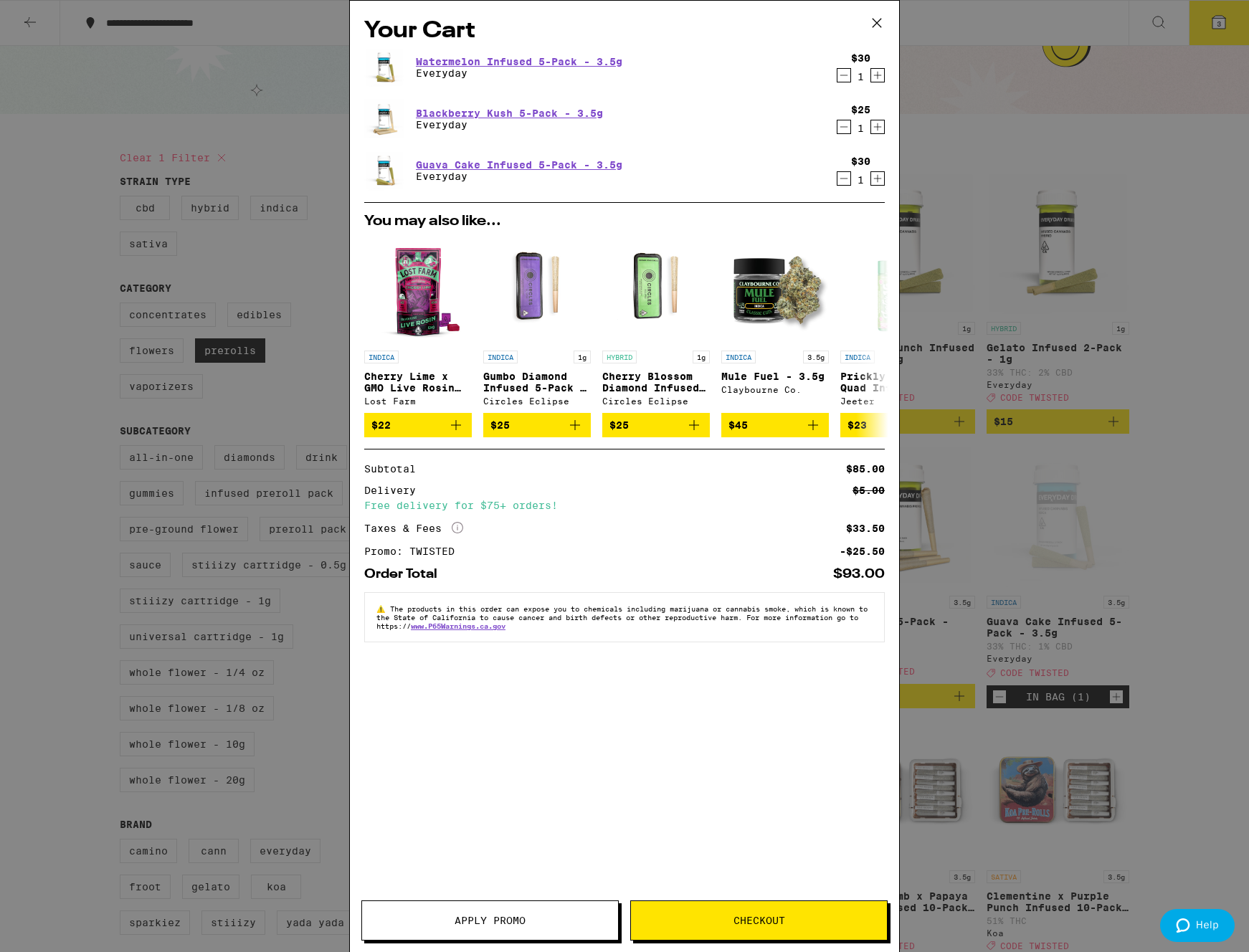 click 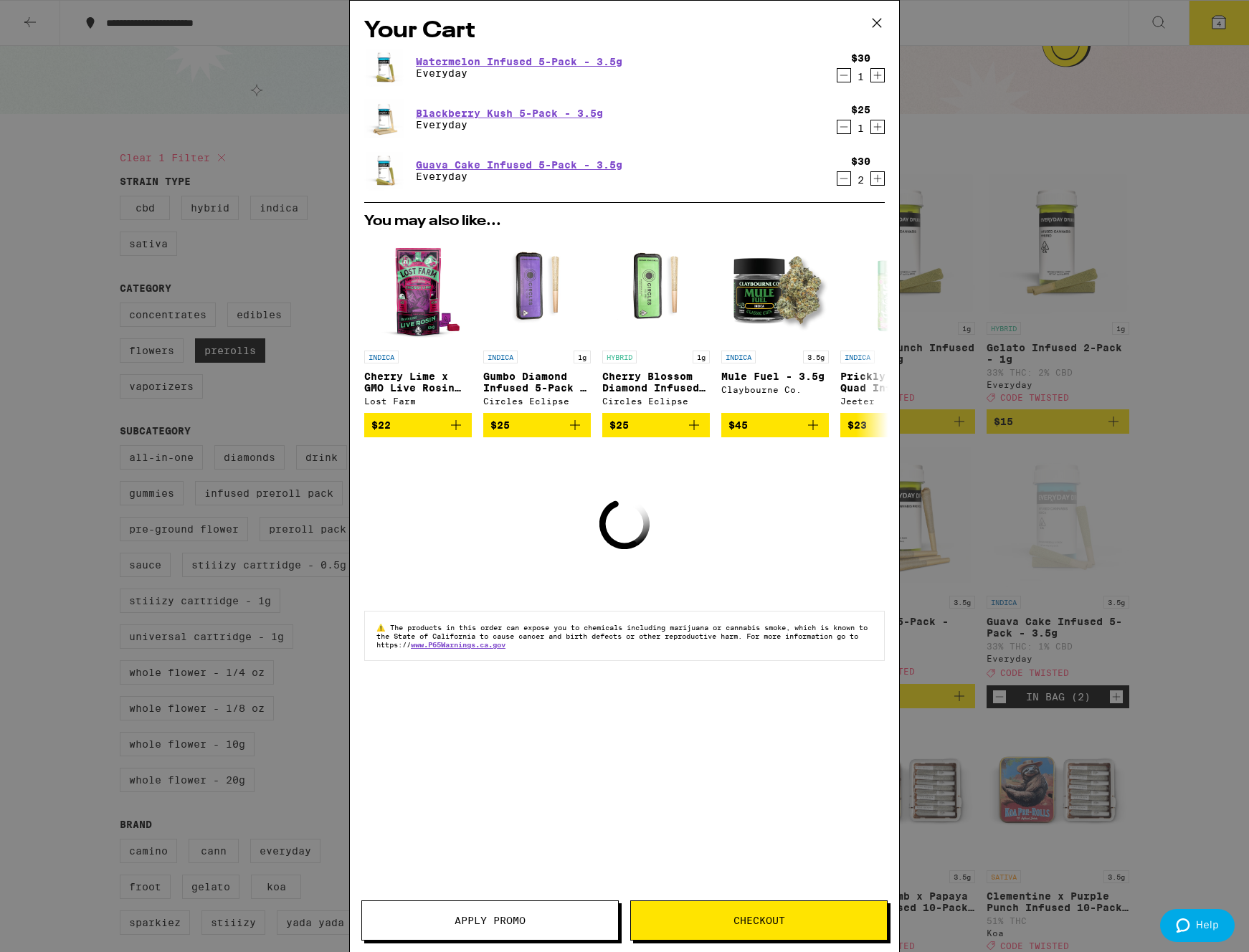 click 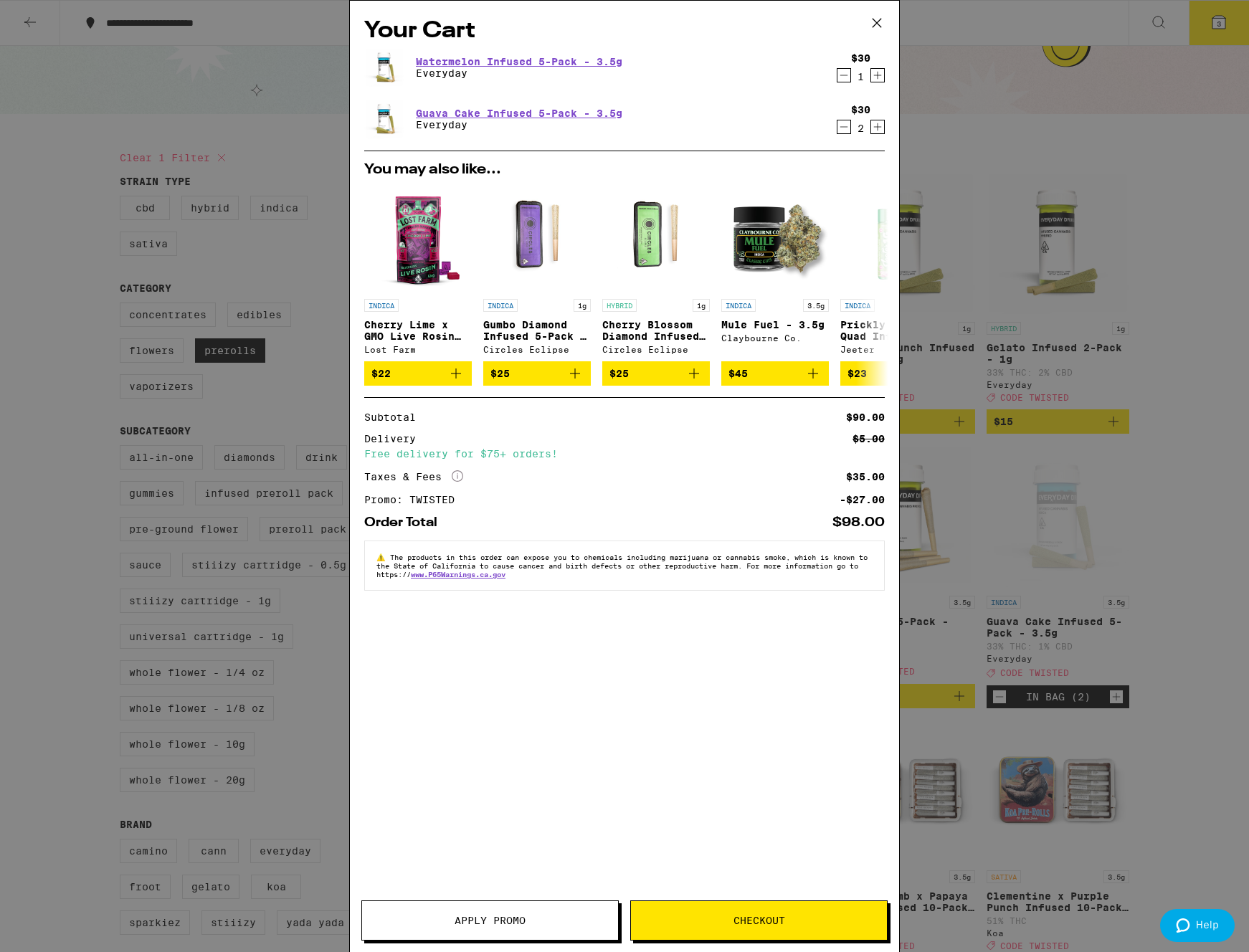 click 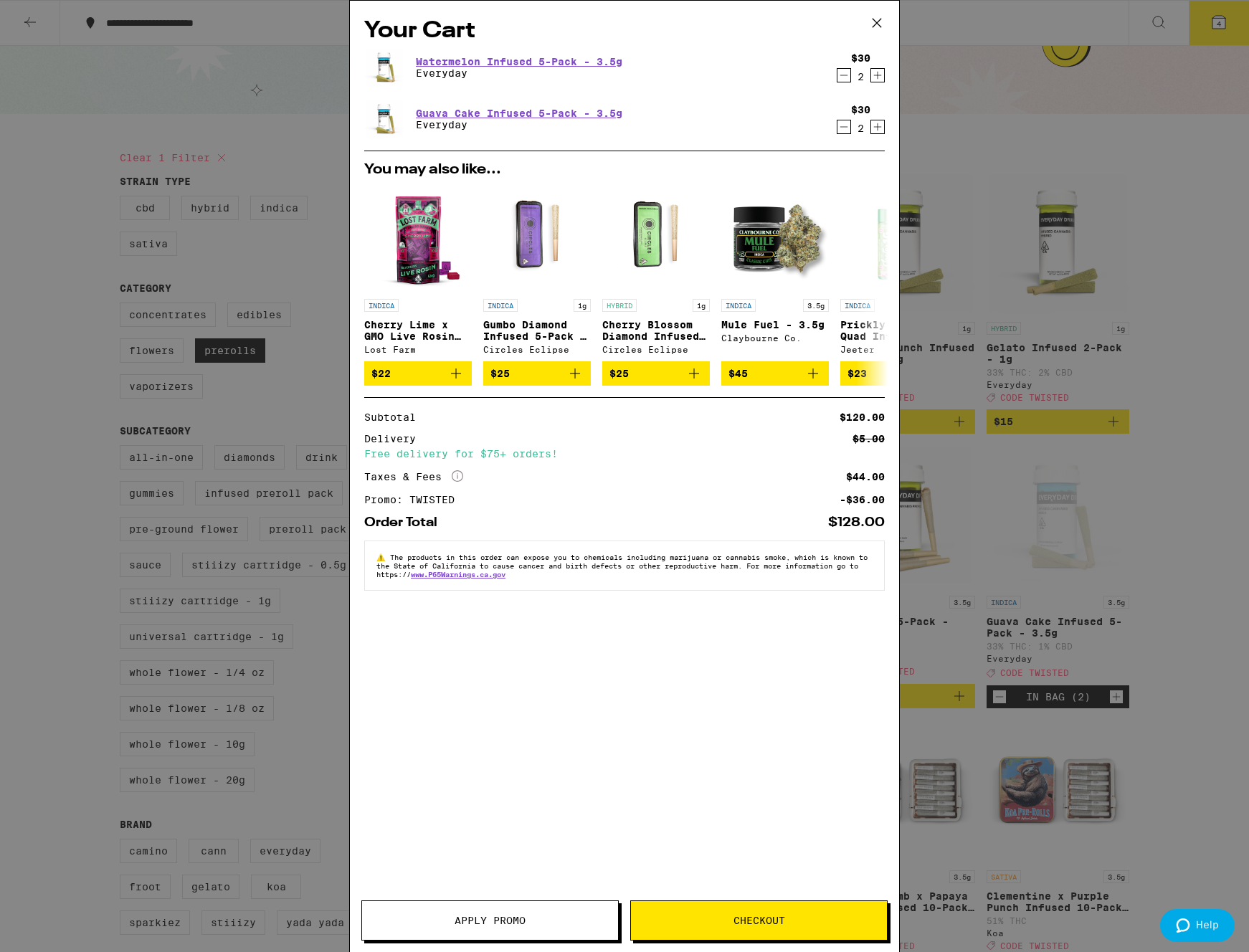 click 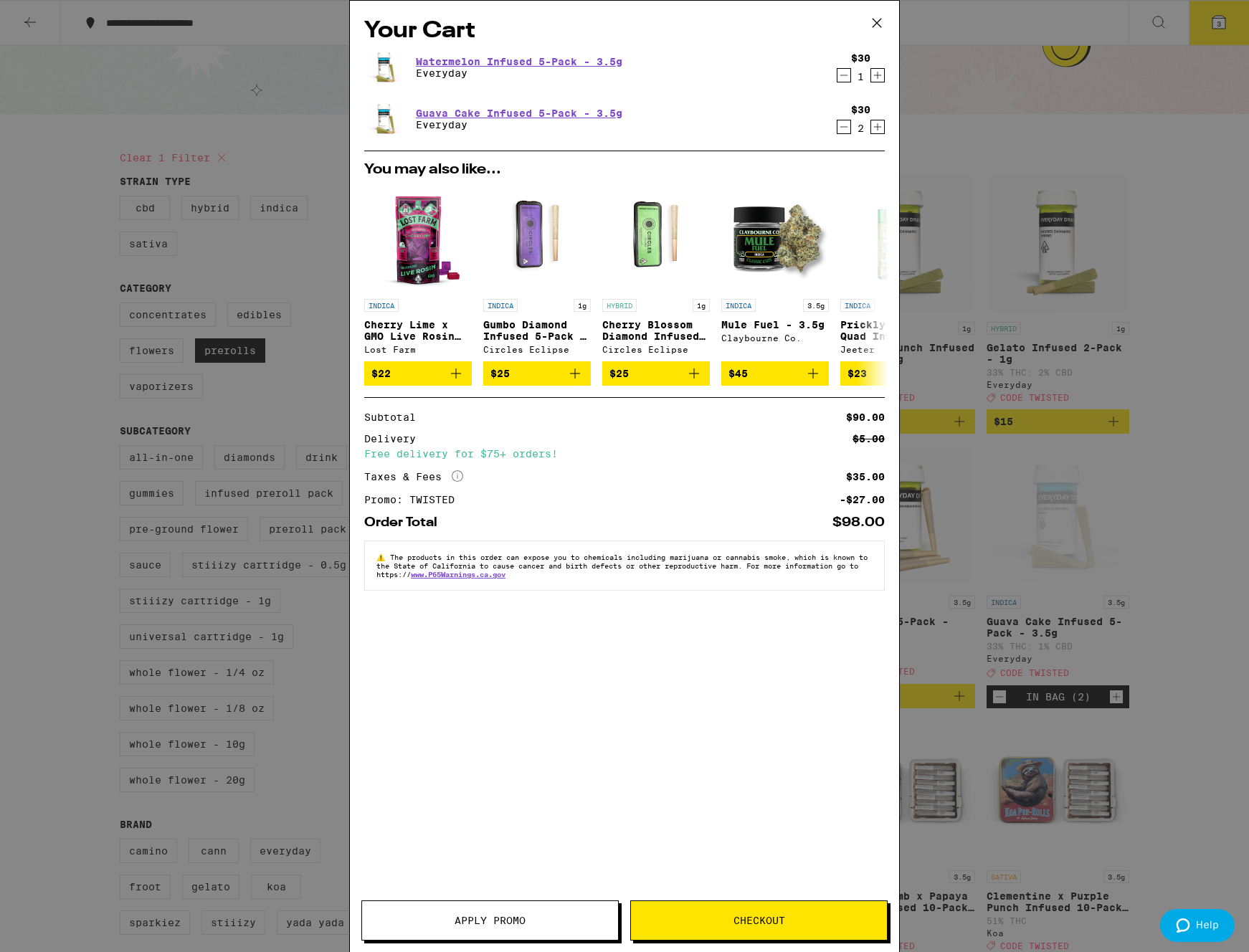 click on "Your Cart Watermelon Infused 5-Pack - 3.5g Everyday $30 1 Guava Cake Infused 5-Pack - 3.5g Everyday $30 2 You may also like... INDICA Cherry Lime x GMO Live Rosin Chews Lost Farm $22 INDICA 1g Gumbo Diamond Infused 5-Pack - 3.5g Circles Eclipse $25 HYBRID 1g Cherry Blossom Diamond Infused 5-Pack - 3.5g Circles Eclipse $25 INDICA 3.5g Mule Fuel - 3.5g Claybourne Co. $45 INDICA 1g Prickly Pear Quad Infused - 1g Jeeter $23 INDICA 1g Blueberry Kush Quad Infused - 1g Jeeter $23 HYBRID 1g Lychee Quad Infused - 1g Jeeter $23 HYBRID 1g Strawberry Fields - 1g Surplus $20 HYBRID 1g Gary Payton - 1g Cookies $28 INDICA 2.5g Banana OG Infused Frosted Flyers 5-Pack - 2.5g Claybourne Co. $40 Subtotal $90.00 Delivery $5.00 Free delivery for $75+ orders! Taxes & Fees More Info $35.00 Promo: TWISTED -$27.00 Order Total $98.00 ⚠️ www.P65Warnings.ca.gov Apply Promo Checkout" at bounding box center [624, 476] 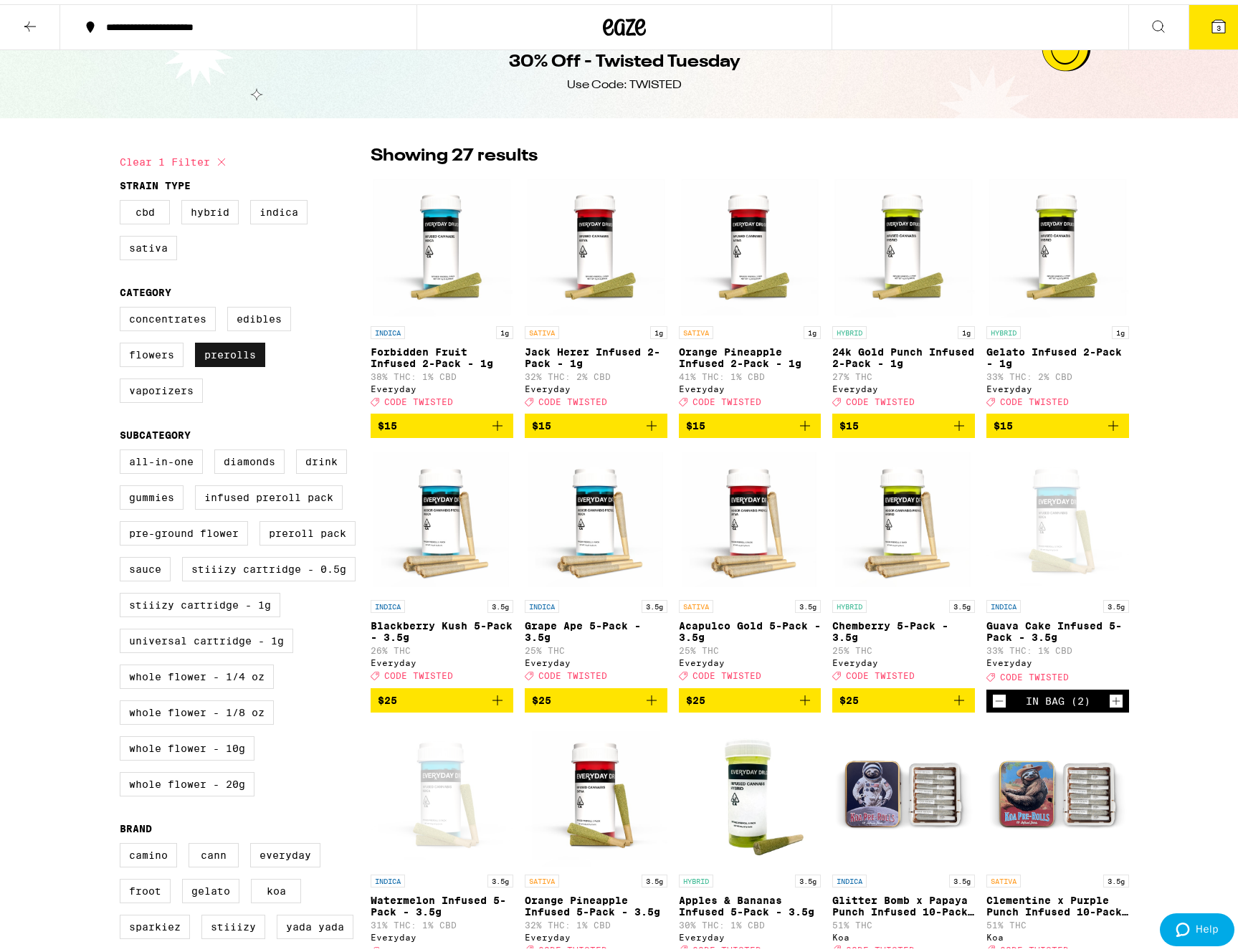 click on "Prerolls" at bounding box center [230, 351] 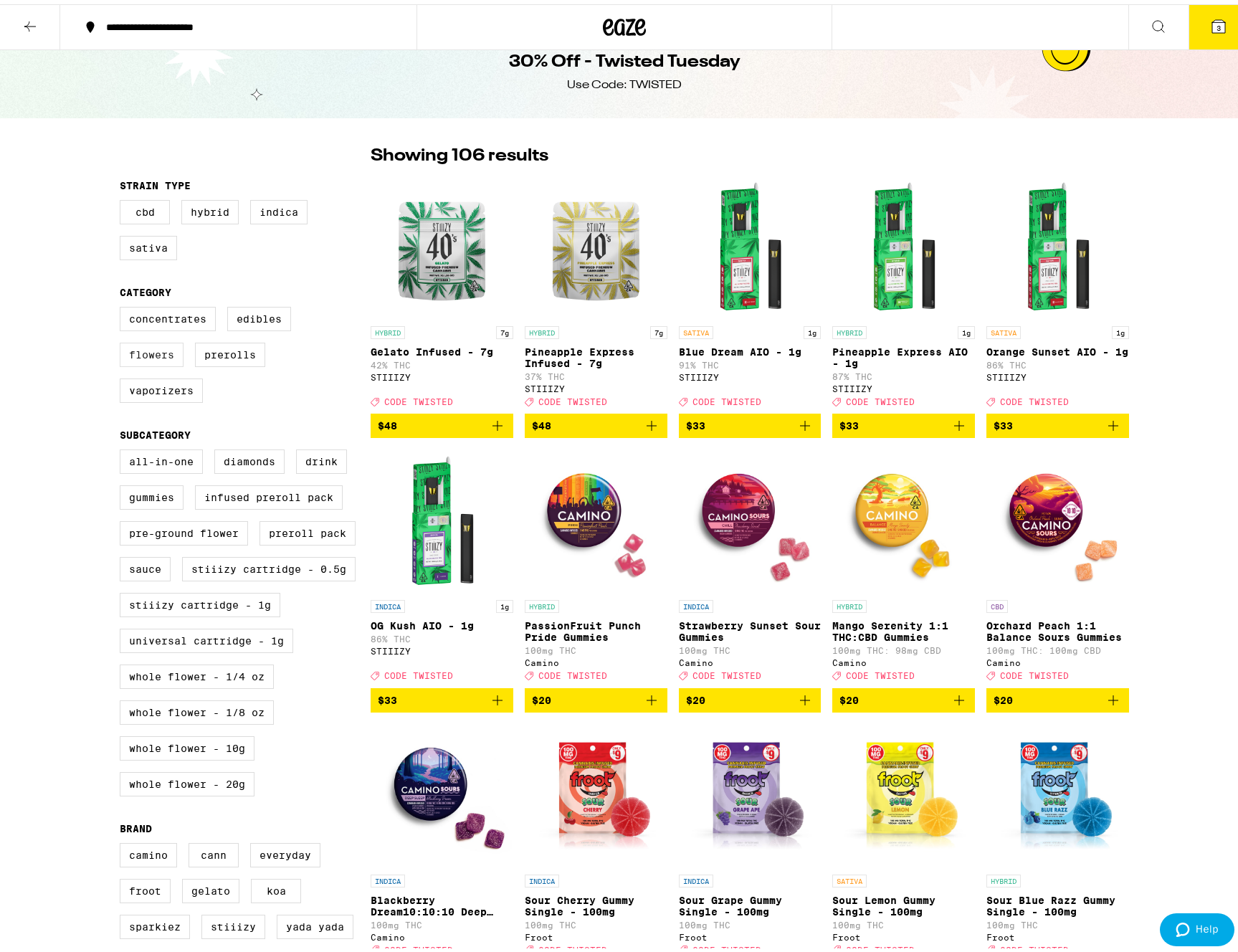 click on "Flowers" at bounding box center (151, 351) 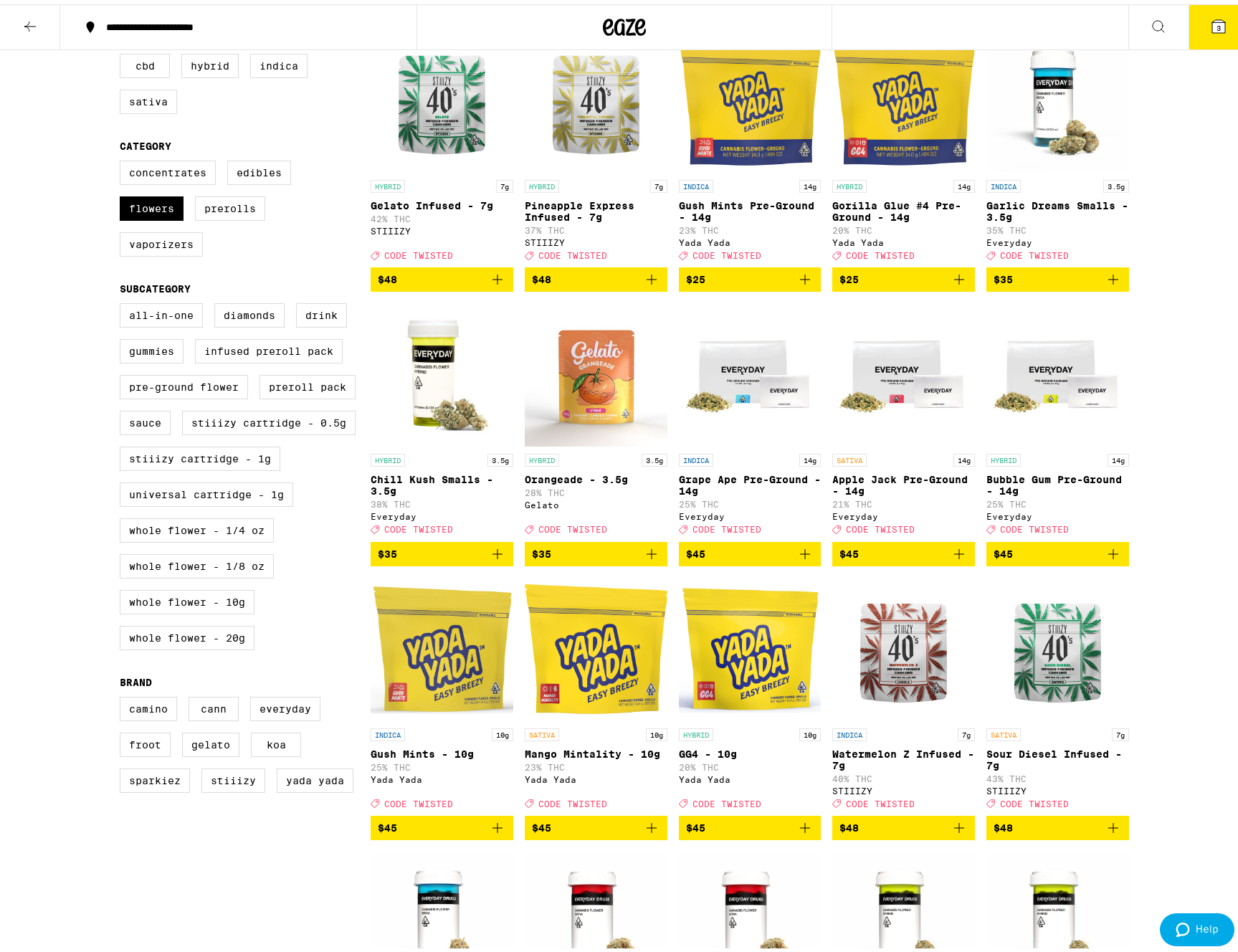 scroll, scrollTop: 0, scrollLeft: 0, axis: both 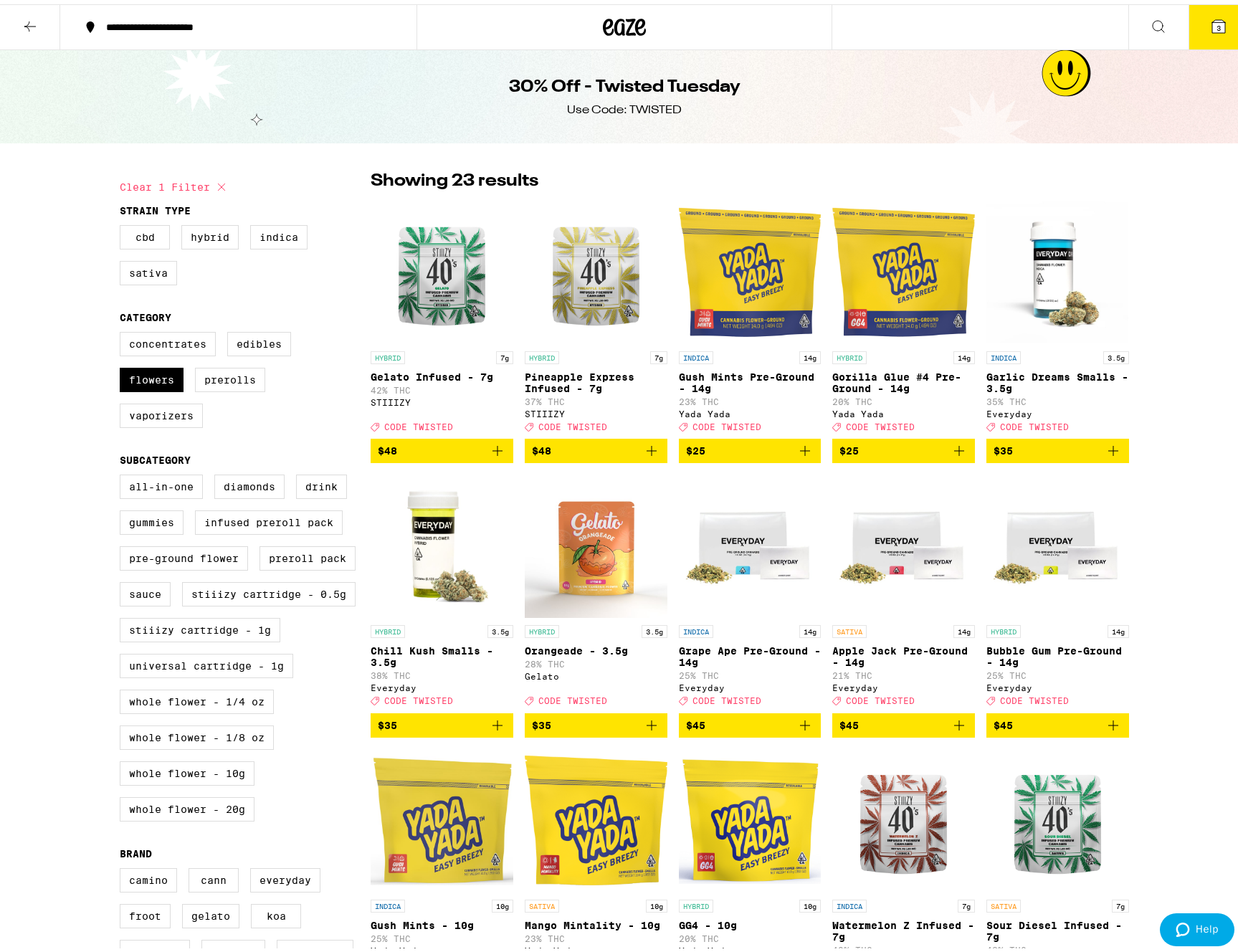 click on "3" at bounding box center (1219, 23) 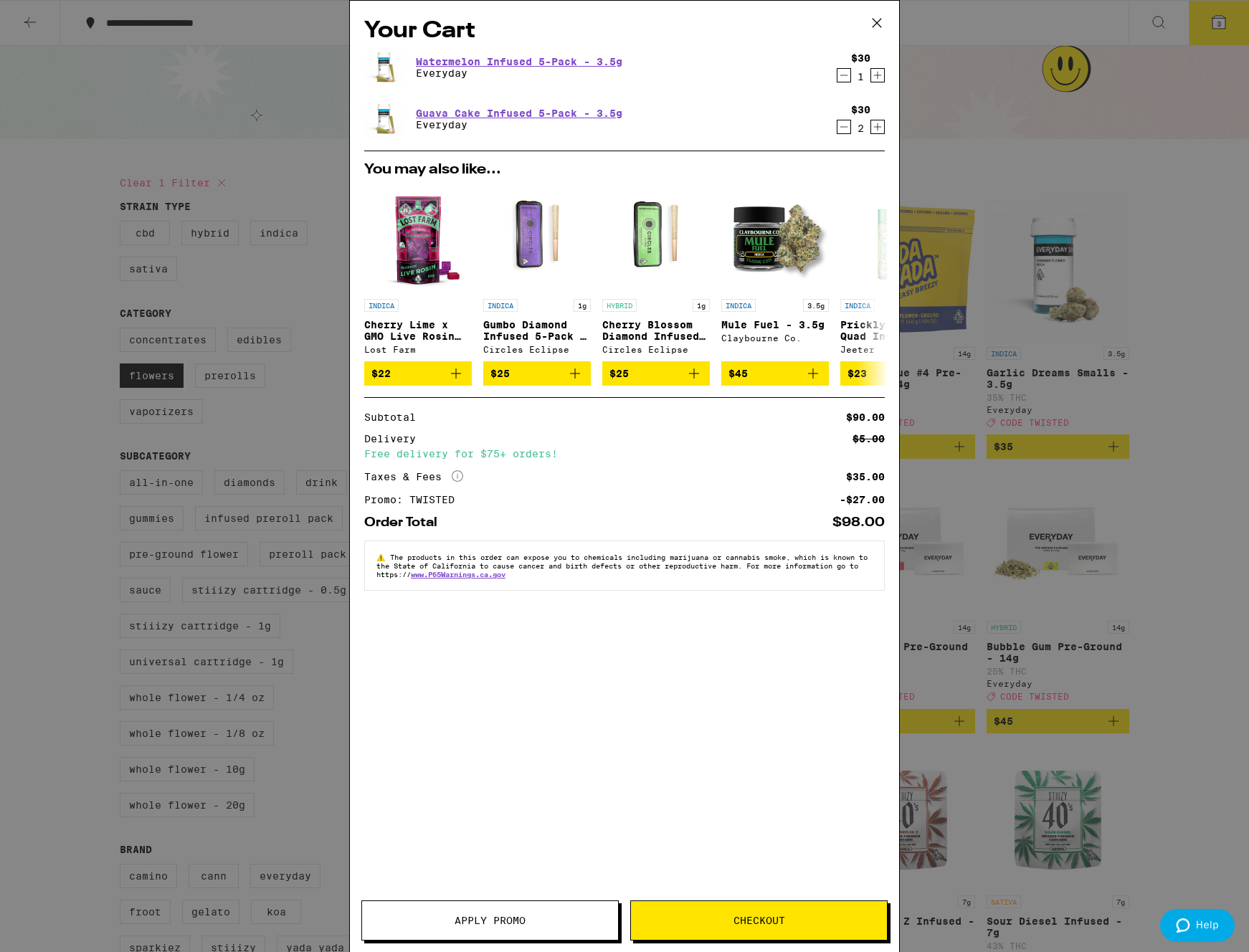 click on "Your Cart Watermelon Infused 5-Pack - 3.5g Everyday $30 1 Guava Cake Infused 5-Pack - 3.5g Everyday $30 2 You may also like... INDICA Cherry Lime x GMO Live Rosin Chews Lost Farm $22 INDICA 1g Gumbo Diamond Infused 5-Pack - 3.5g Circles Eclipse $25 HYBRID 1g Cherry Blossom Diamond Infused 5-Pack - 3.5g Circles Eclipse $25 INDICA 3.5g Mule Fuel - 3.5g Claybourne Co. $45 INDICA 1g Prickly Pear Quad Infused - 1g Jeeter $23 INDICA 1g Blueberry Kush Quad Infused - 1g Jeeter $23 HYBRID 1g Lychee Quad Infused - 1g Jeeter $23 HYBRID 1g Strawberry Fields - 1g Surplus $20 HYBRID 1g Gary Payton - 1g Cookies $28 INDICA 2.5g Banana OG Infused Frosted Flyers 5-Pack - 2.5g Claybourne Co. $40 Subtotal $90.00 Delivery $5.00 Free delivery for $75+ orders! Taxes & Fees More Info $35.00 Promo: TWISTED -$27.00 Order Total $98.00 ⚠️ www.P65Warnings.ca.gov Apply Promo Checkout" at bounding box center (624, 476) 